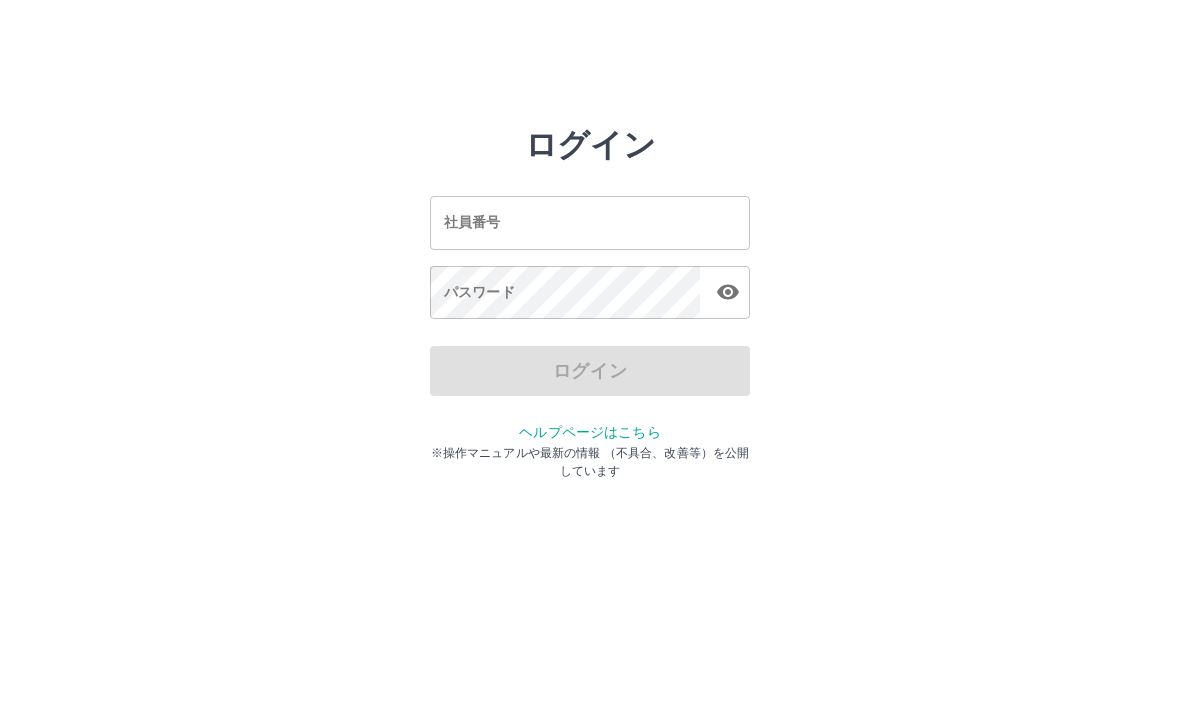 scroll, scrollTop: 0, scrollLeft: 0, axis: both 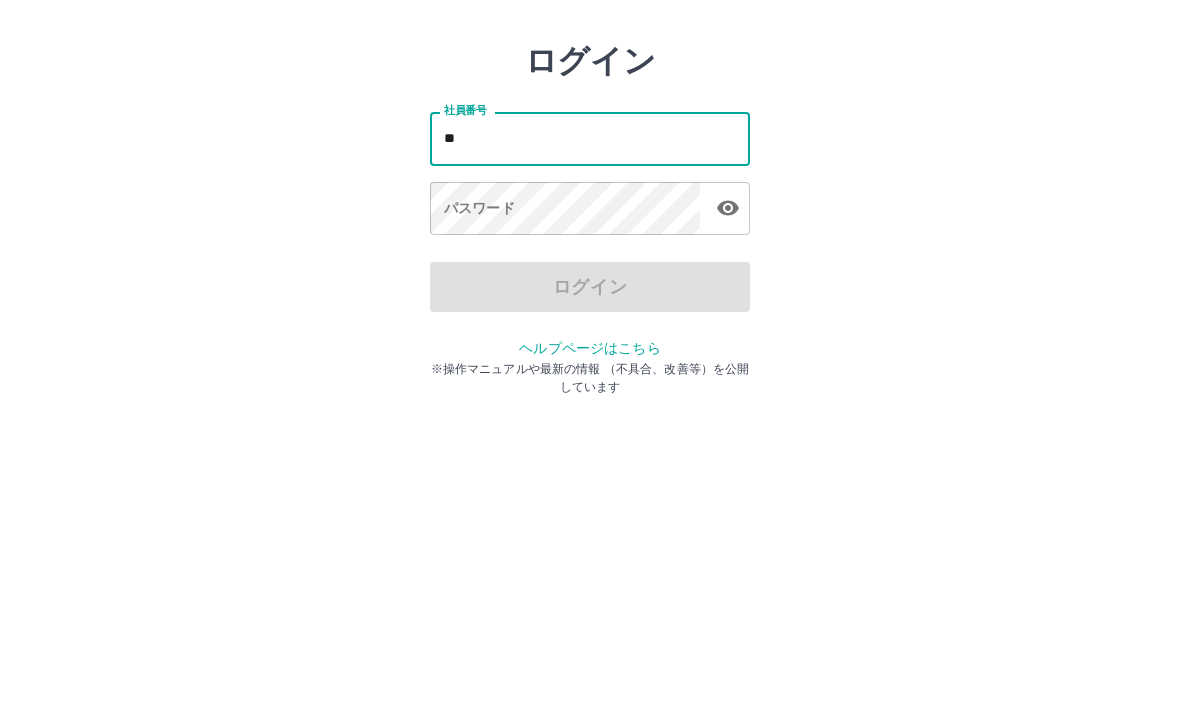 type on "*" 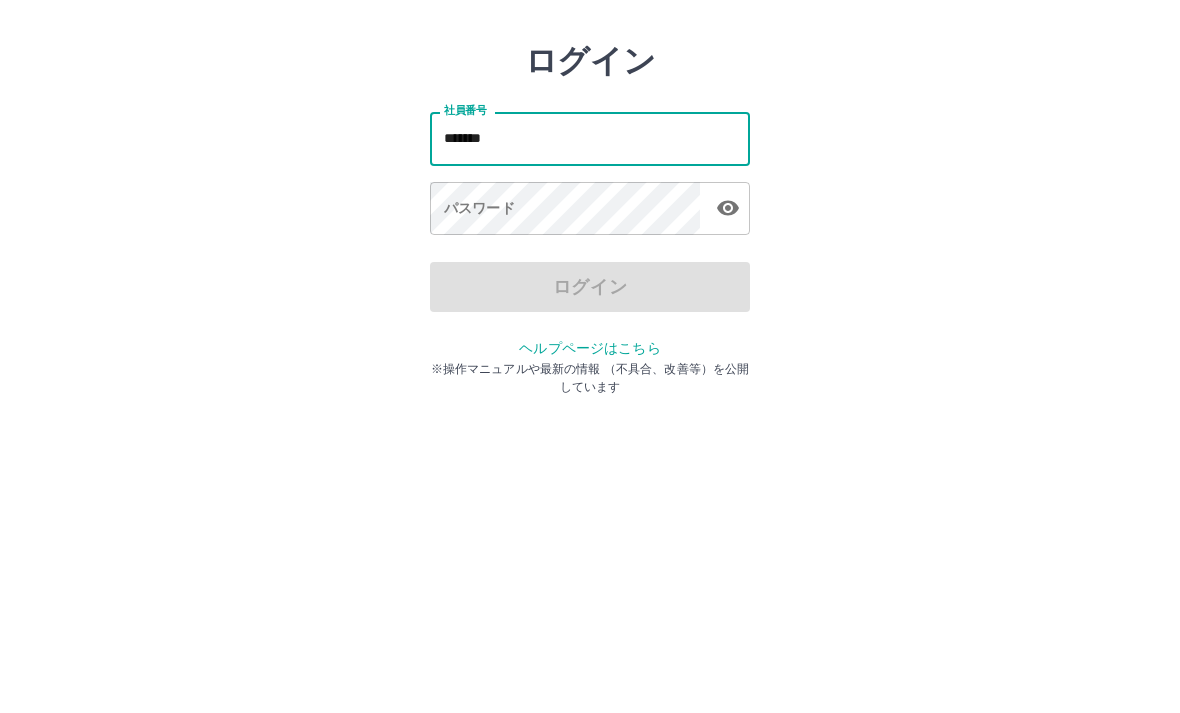 type on "*******" 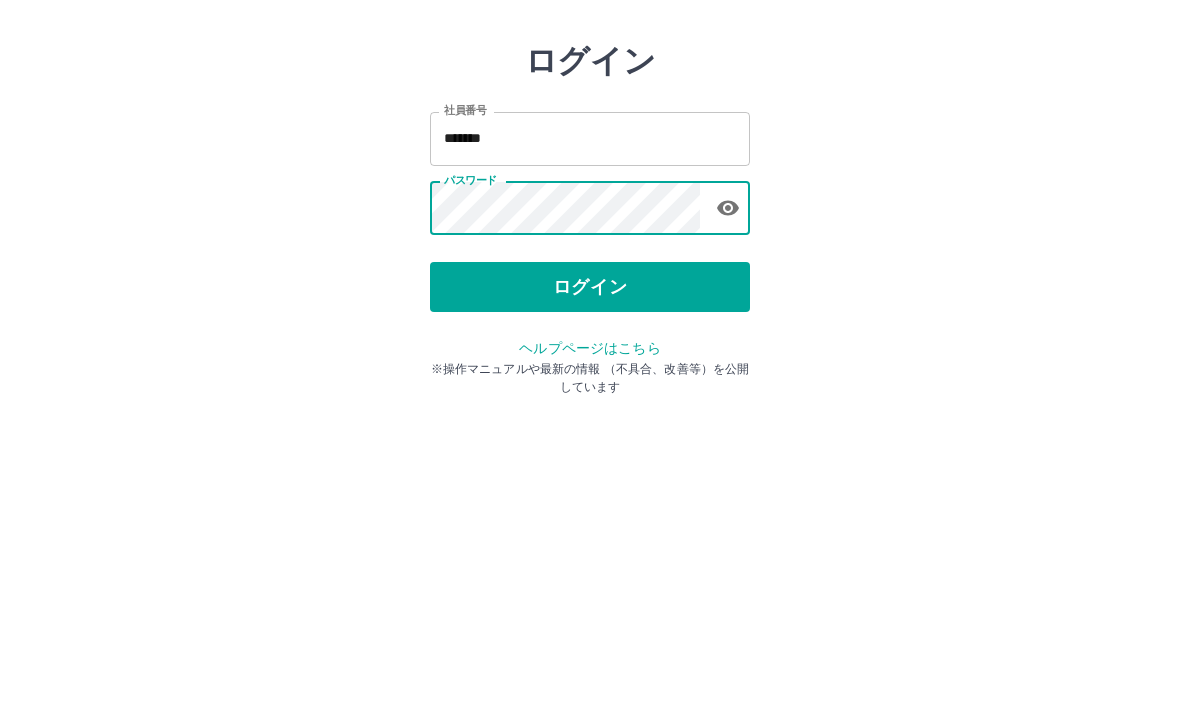 click on "ログイン" at bounding box center [590, 371] 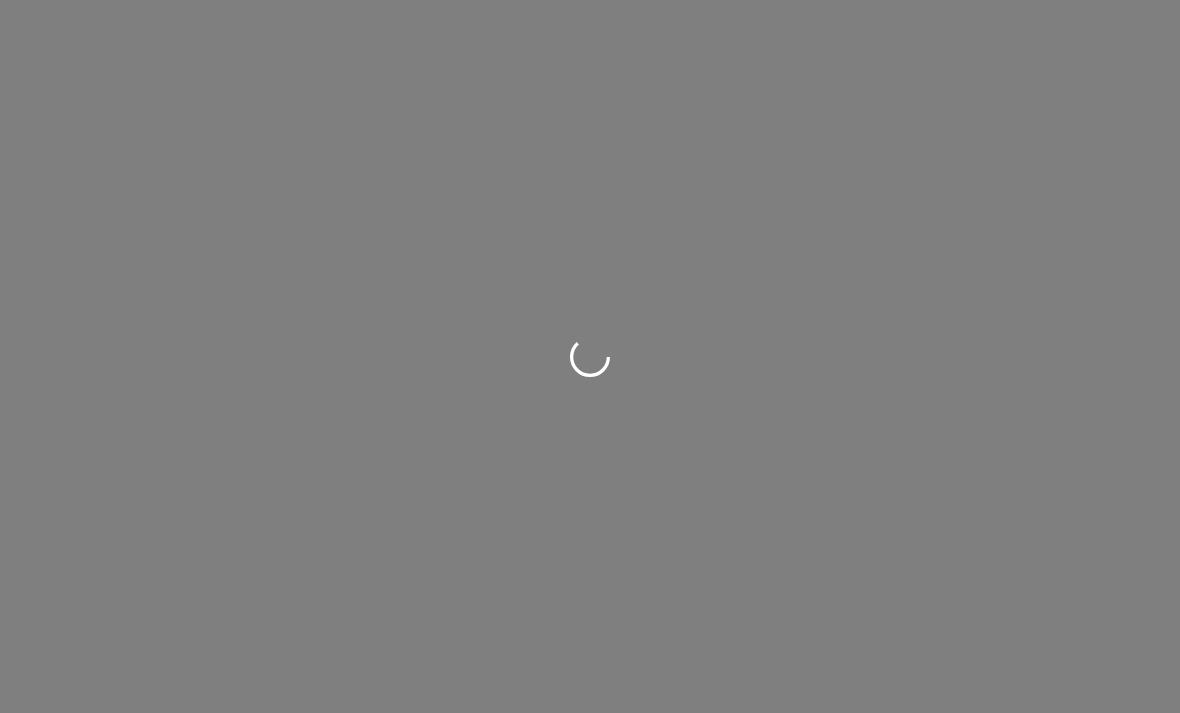scroll, scrollTop: 0, scrollLeft: 0, axis: both 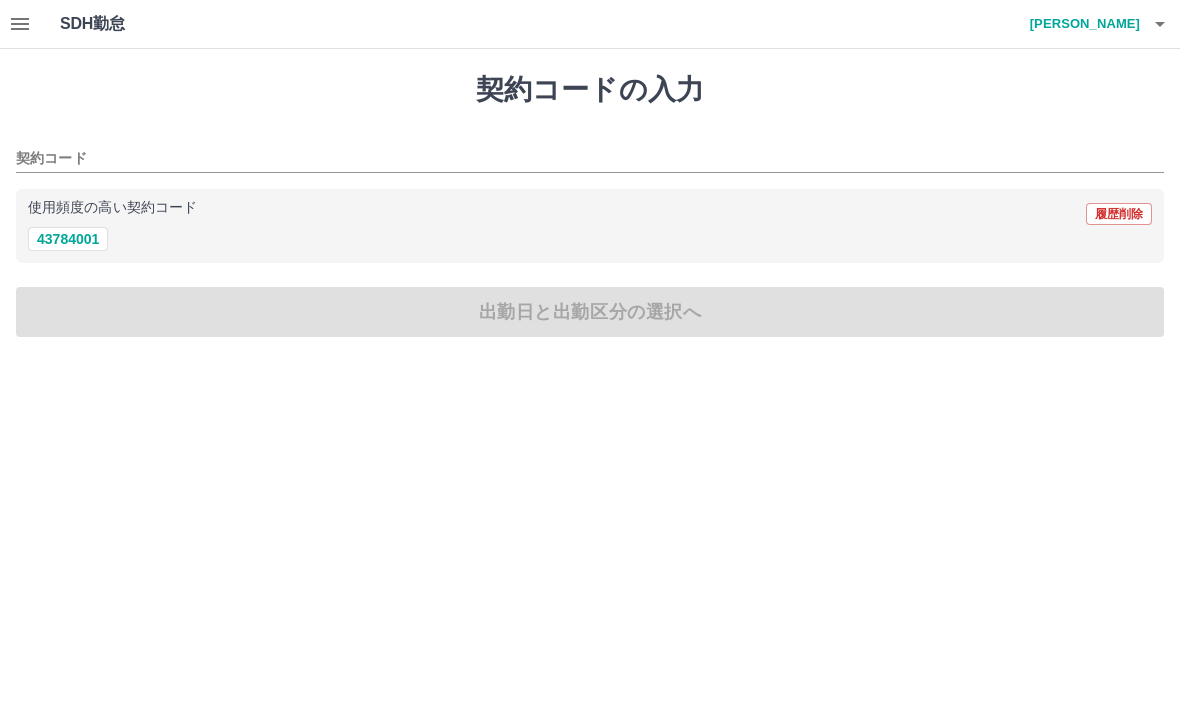 click on "43784001" at bounding box center (68, 239) 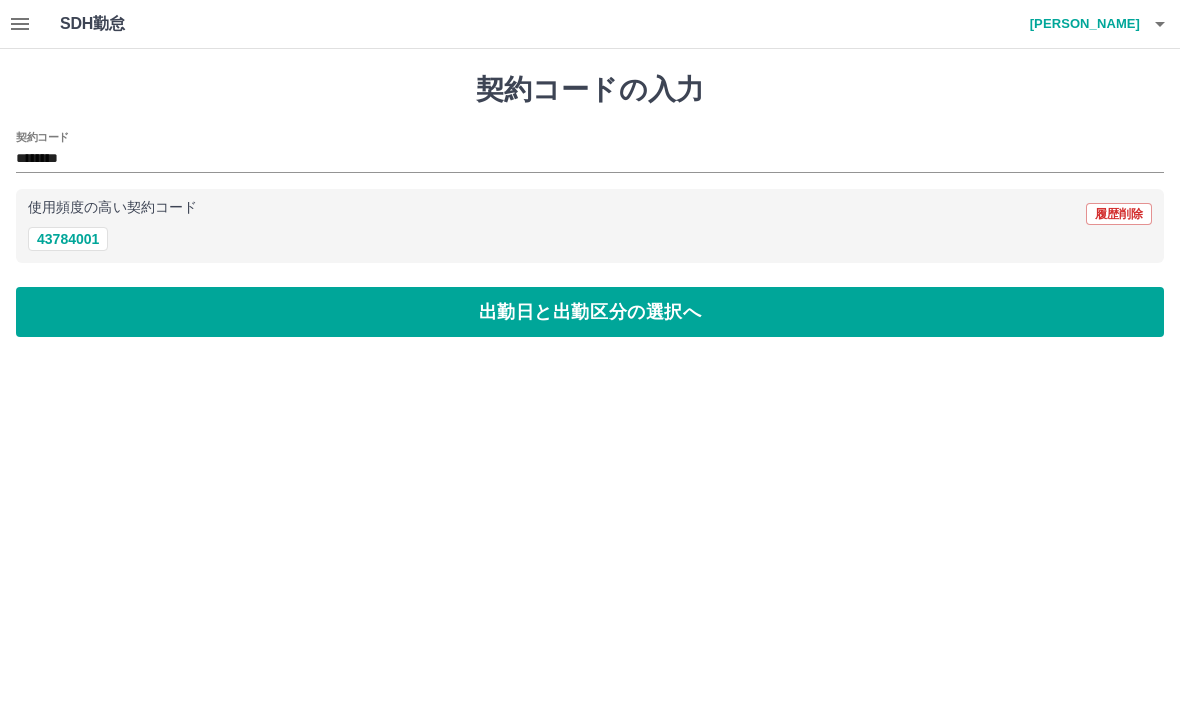 click on "出勤日と出勤区分の選択へ" at bounding box center (590, 312) 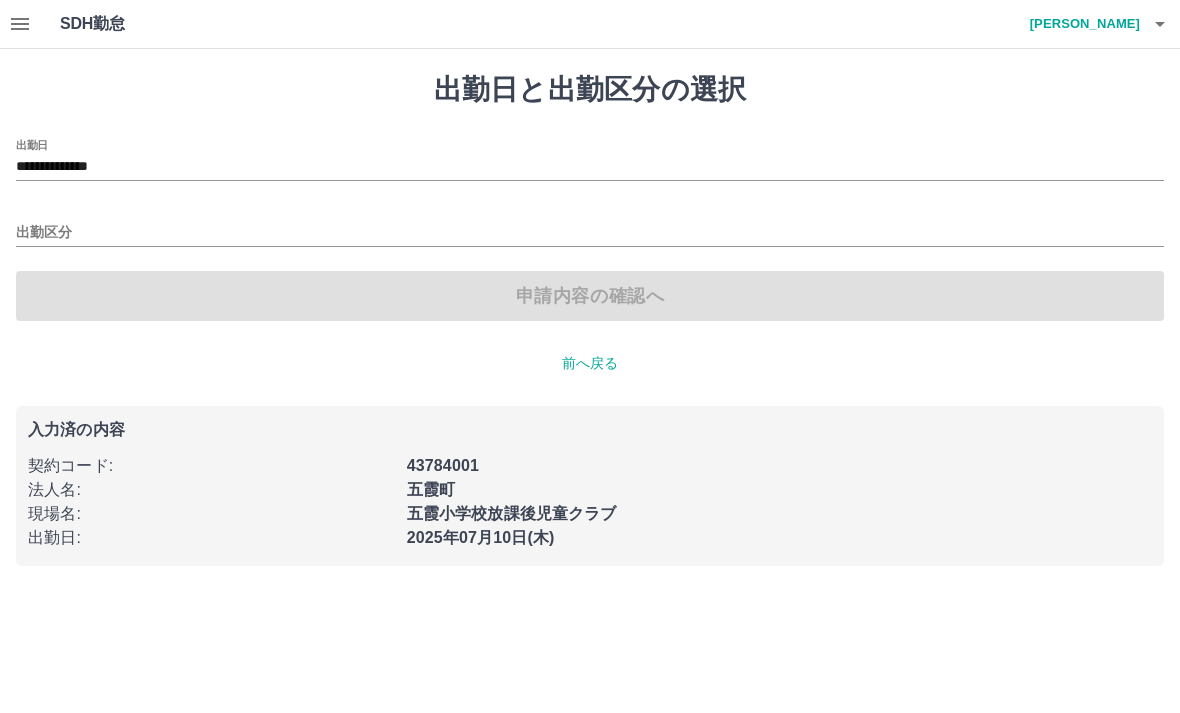 click on "出勤区分" at bounding box center (590, 226) 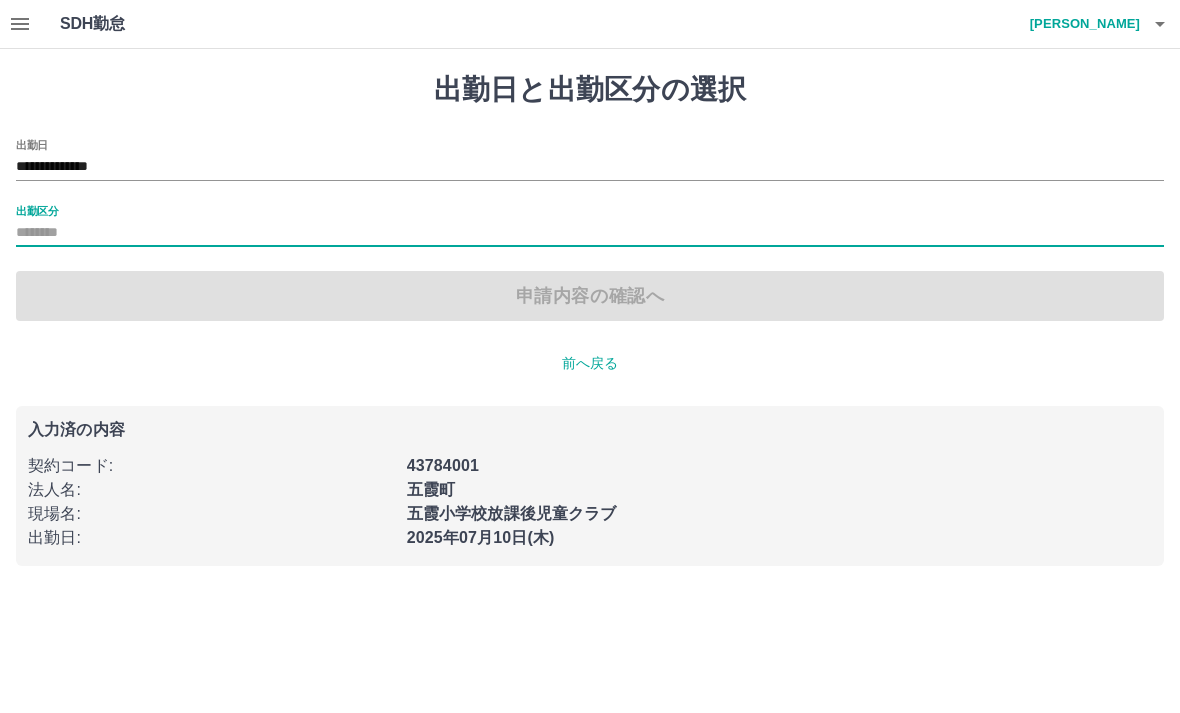 click on "出勤区分" at bounding box center [590, 233] 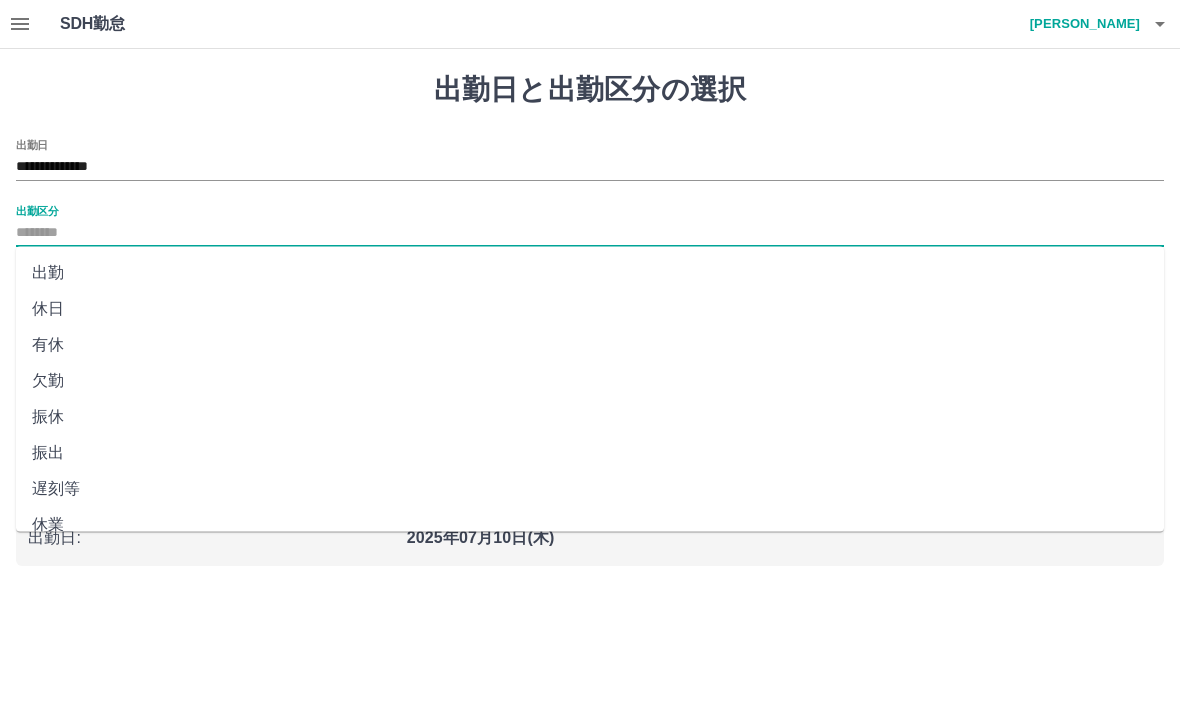 click on "出勤" at bounding box center [590, 273] 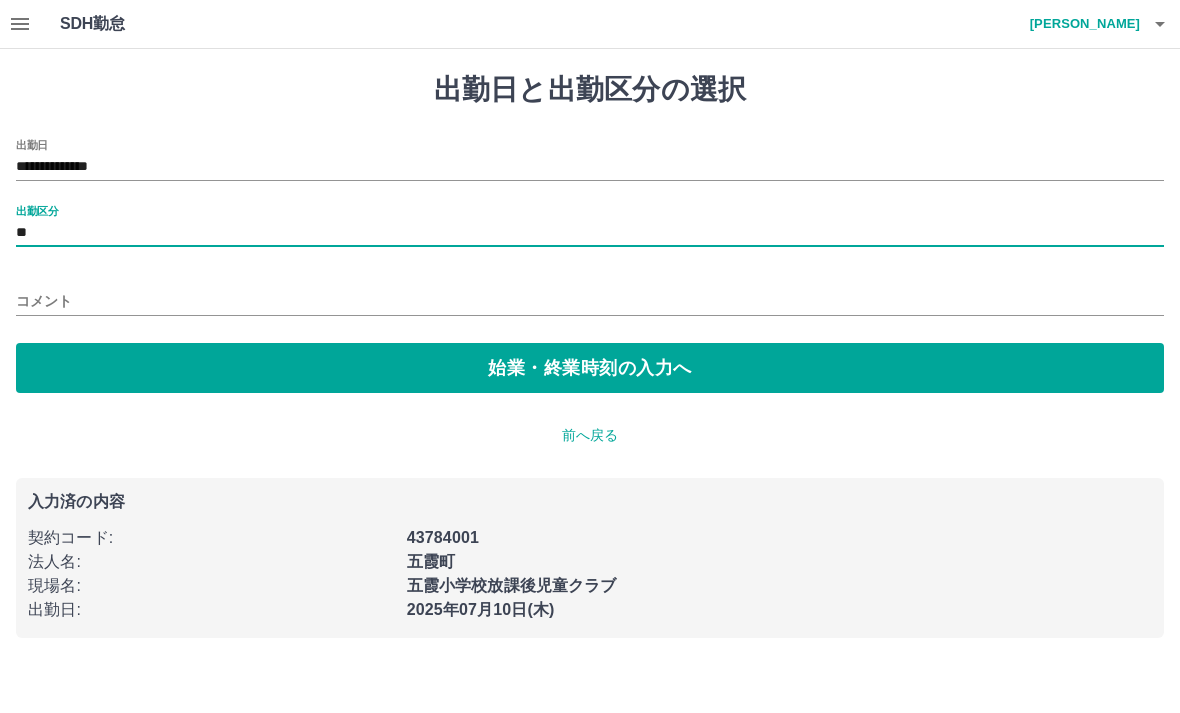 click on "始業・終業時刻の入力へ" at bounding box center (590, 368) 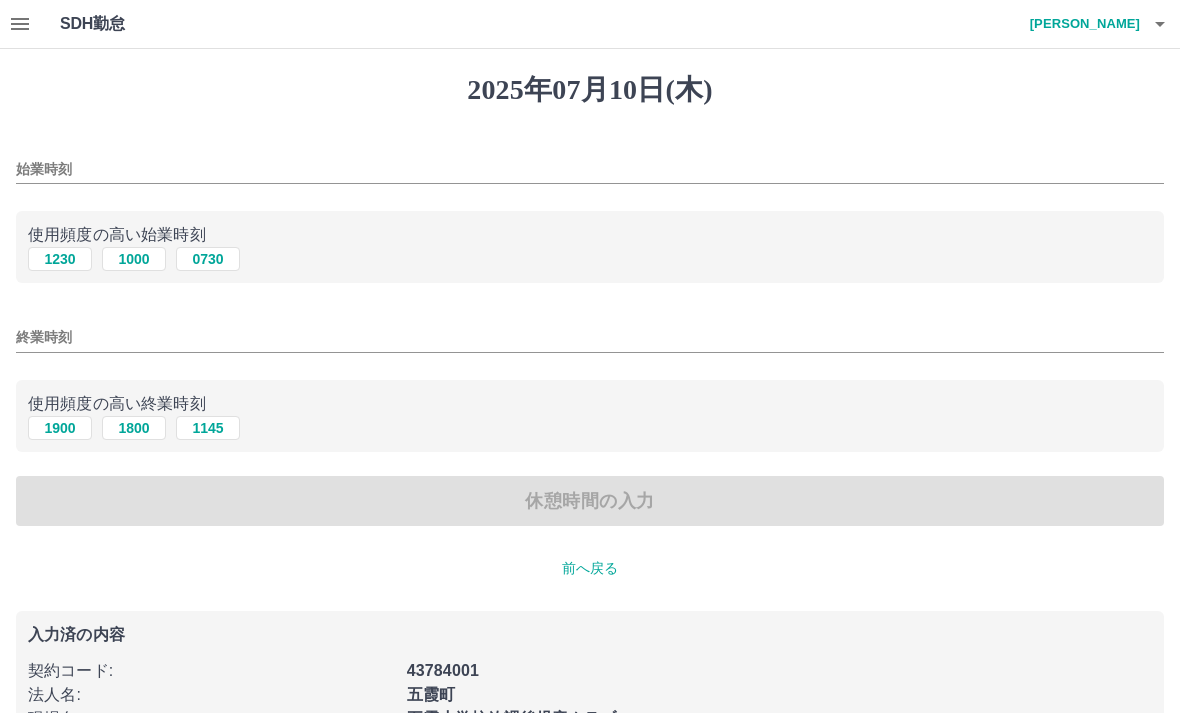 click on "1000" at bounding box center (134, 259) 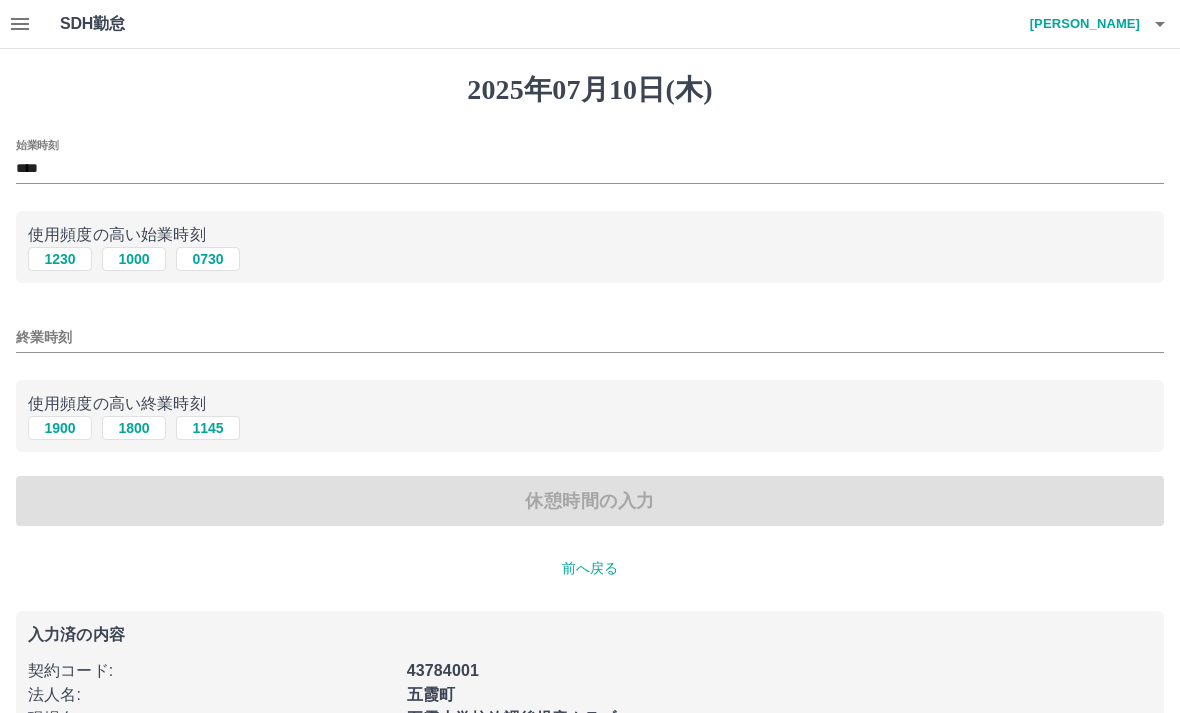 click on "1900" at bounding box center [60, 428] 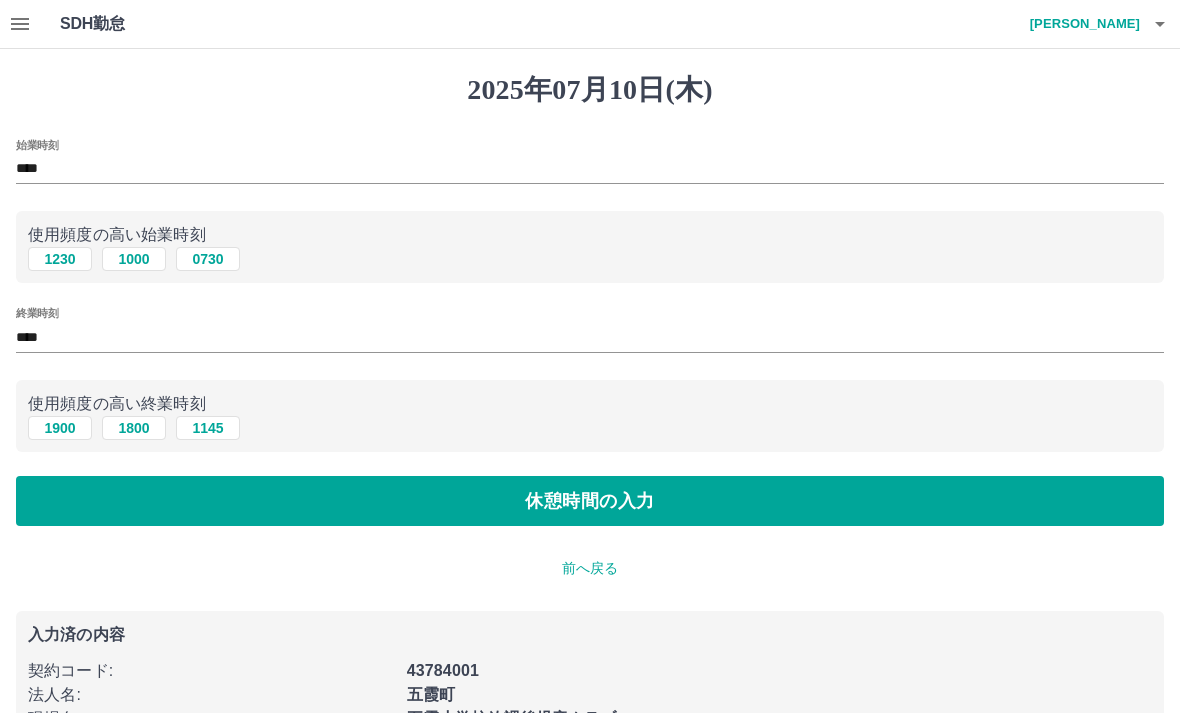click on "休憩時間の入力" at bounding box center [590, 501] 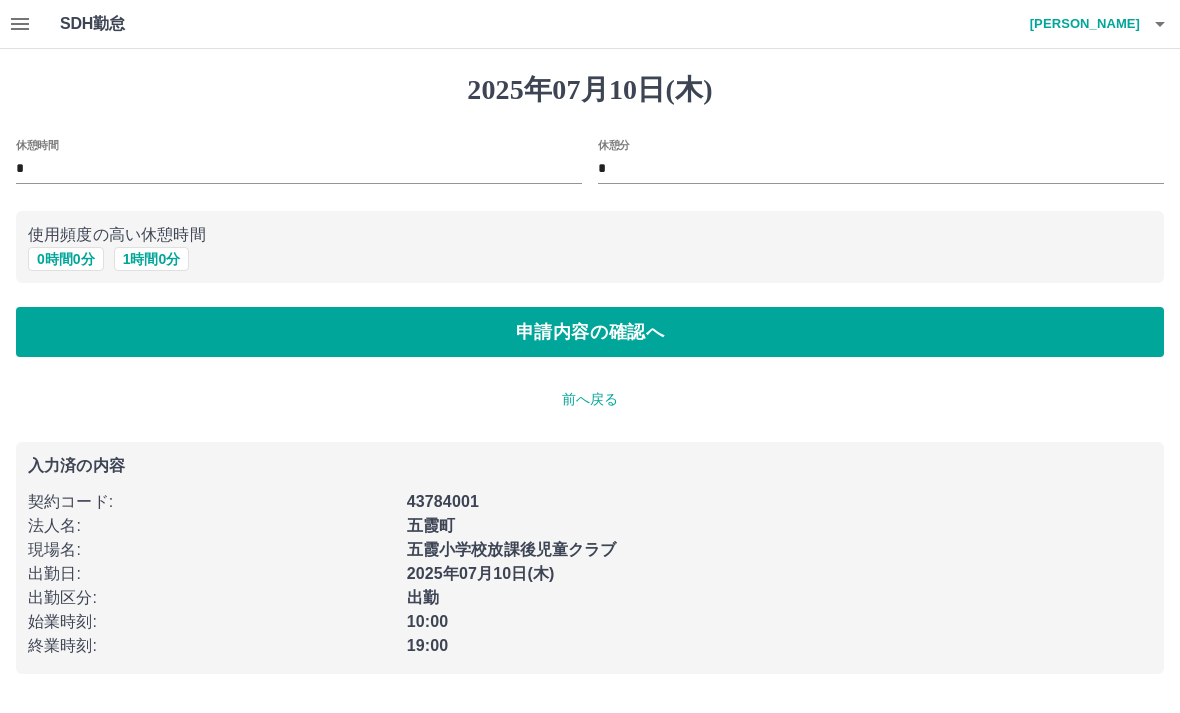 click on "1 時間 0 分" at bounding box center (152, 259) 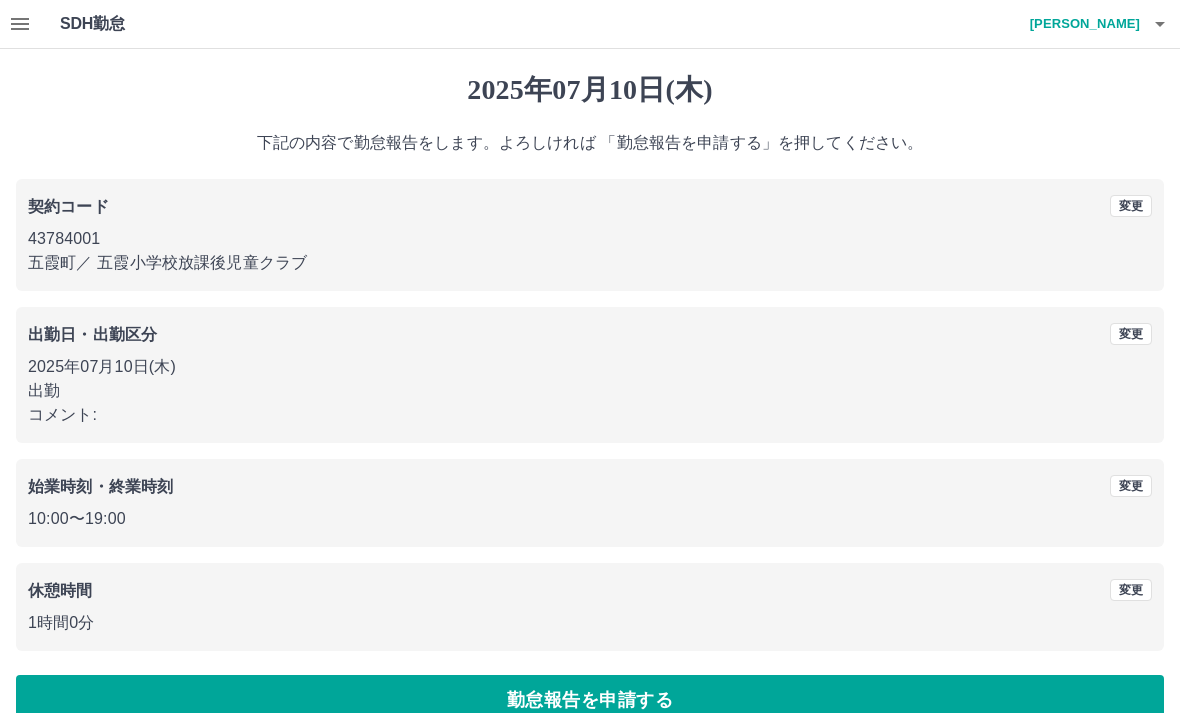 scroll, scrollTop: 35, scrollLeft: 0, axis: vertical 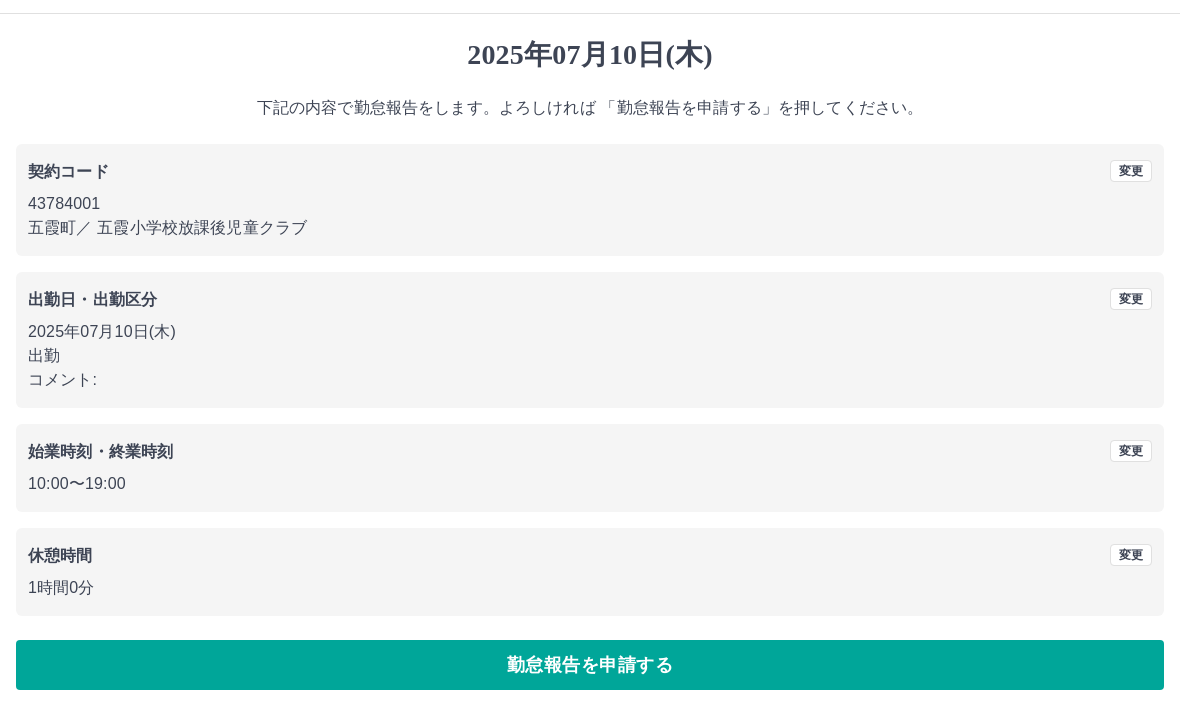 click on "勤怠報告を申請する" at bounding box center (590, 665) 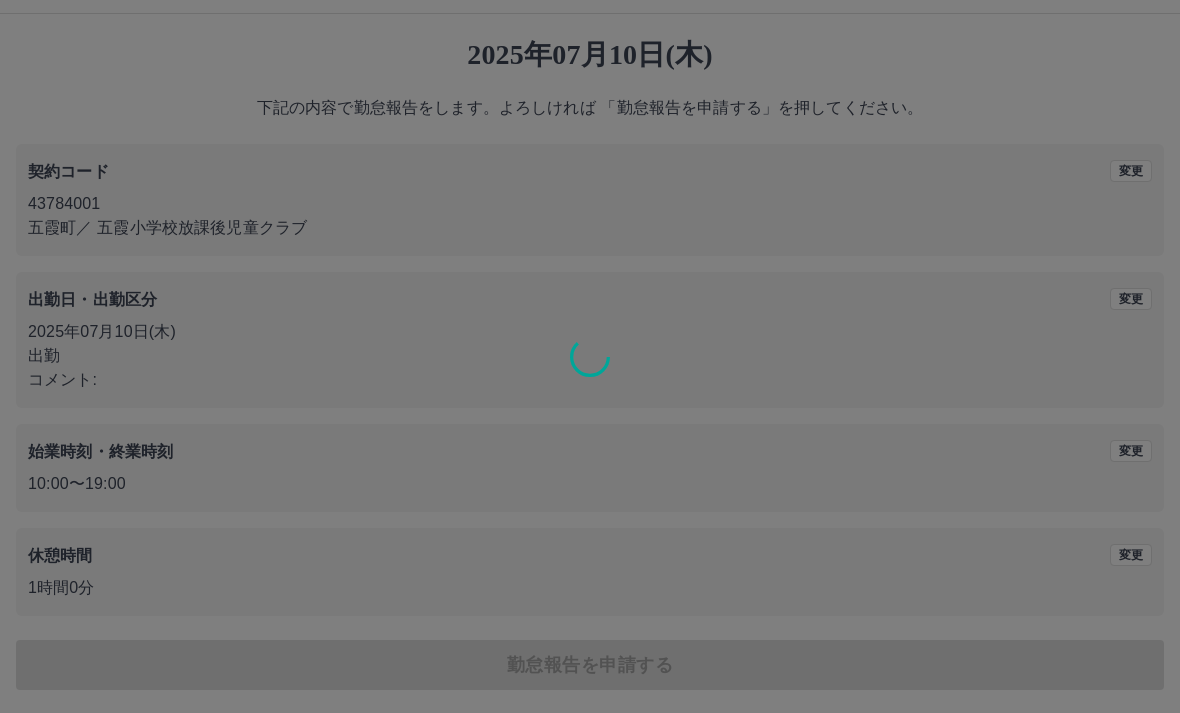 scroll, scrollTop: 0, scrollLeft: 0, axis: both 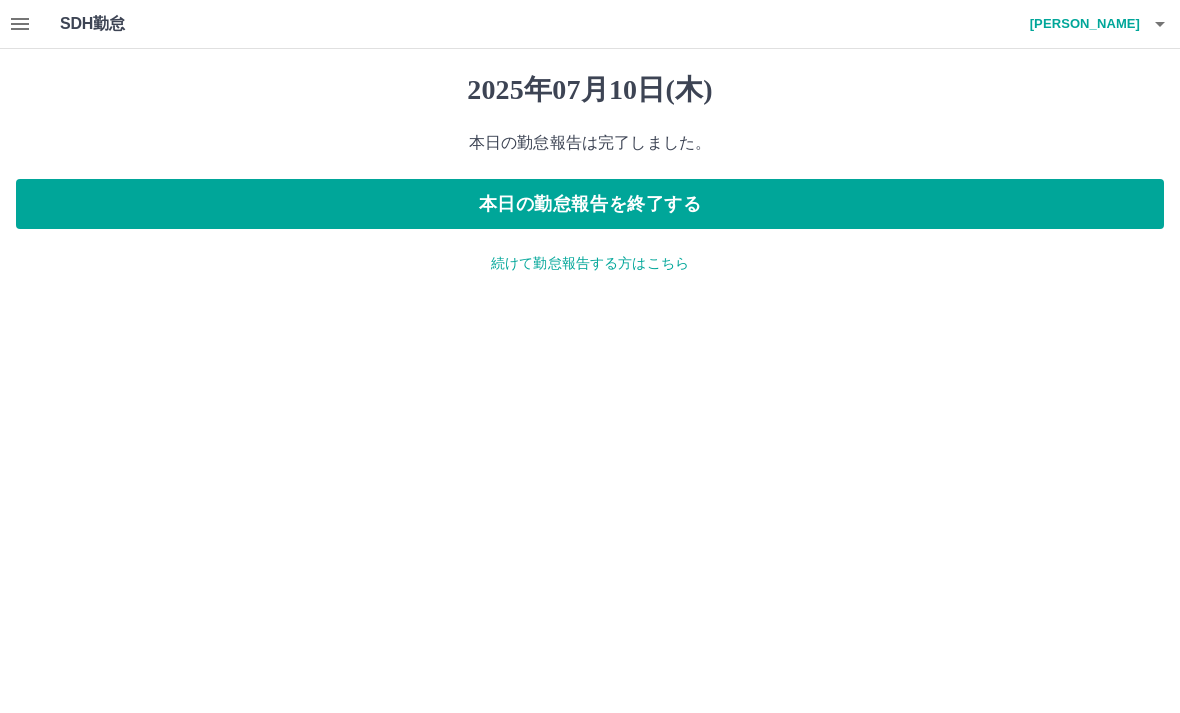 click on "本日の勤怠報告を終了する" at bounding box center (590, 204) 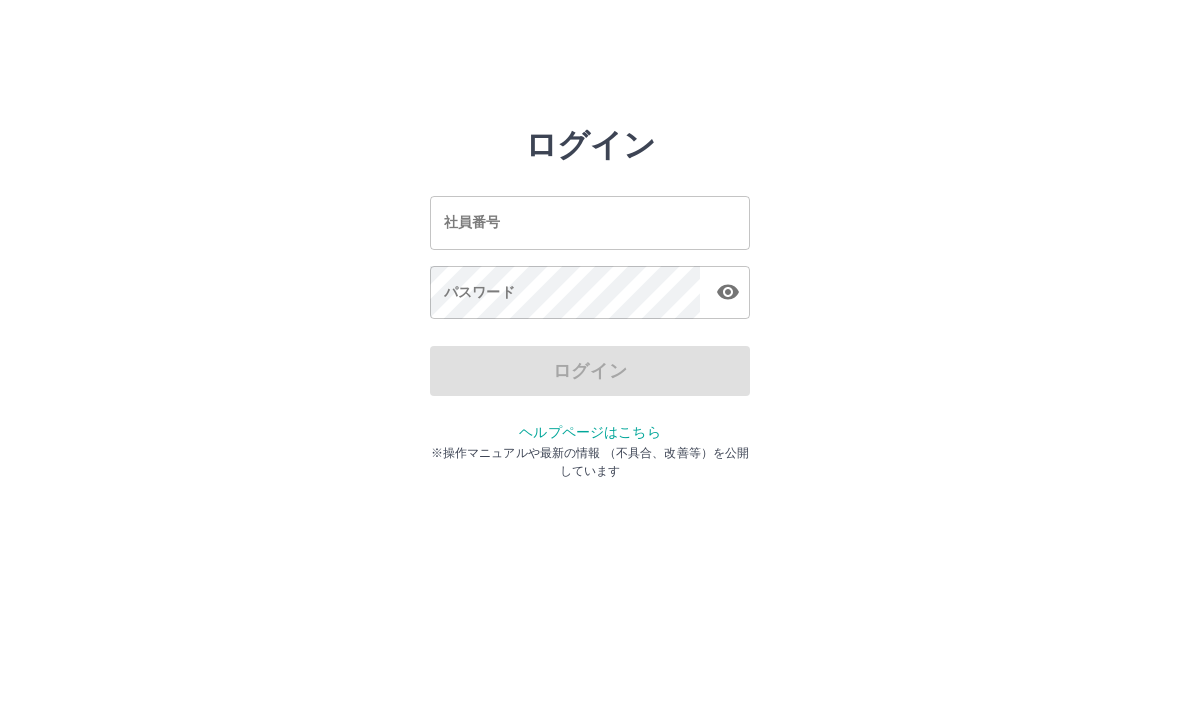 scroll, scrollTop: 0, scrollLeft: 0, axis: both 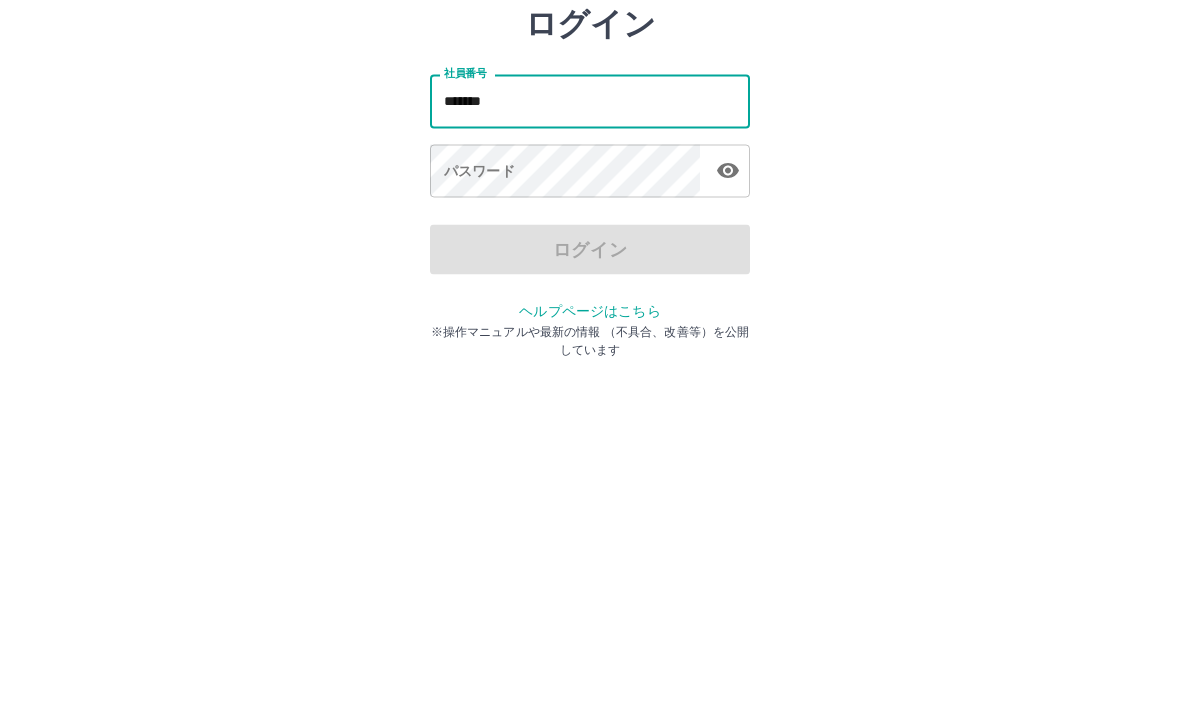 click on "パスワード パスワード" at bounding box center [590, 294] 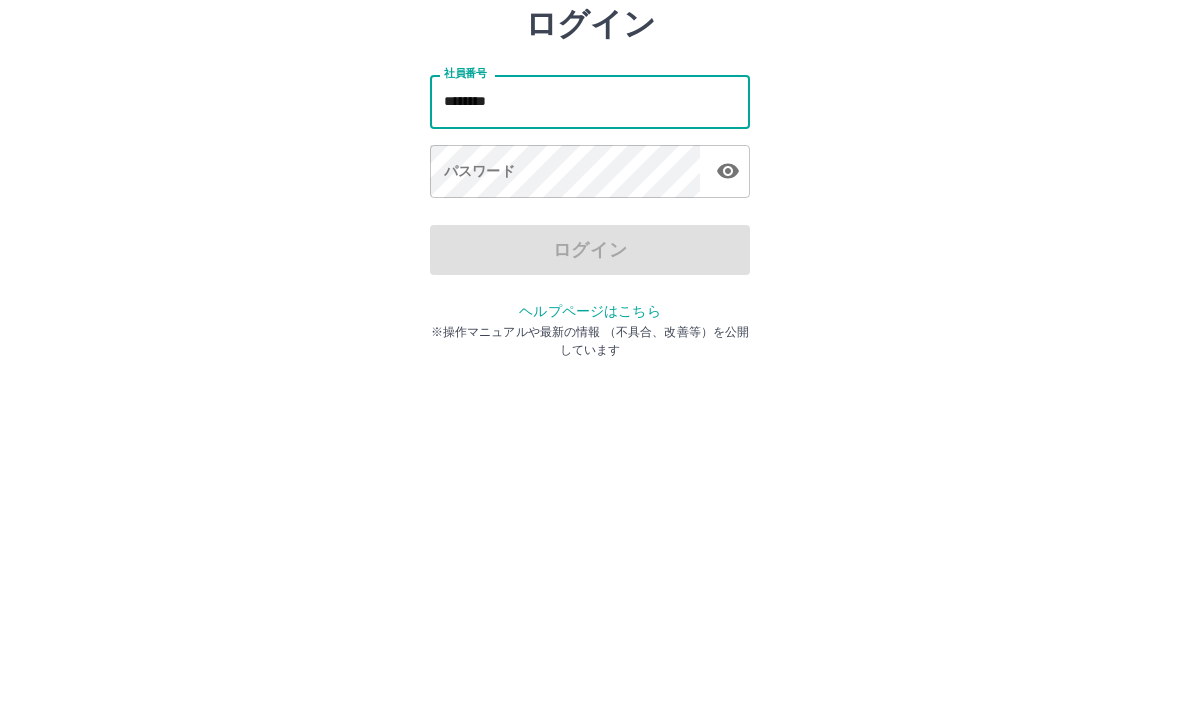 type on "*******" 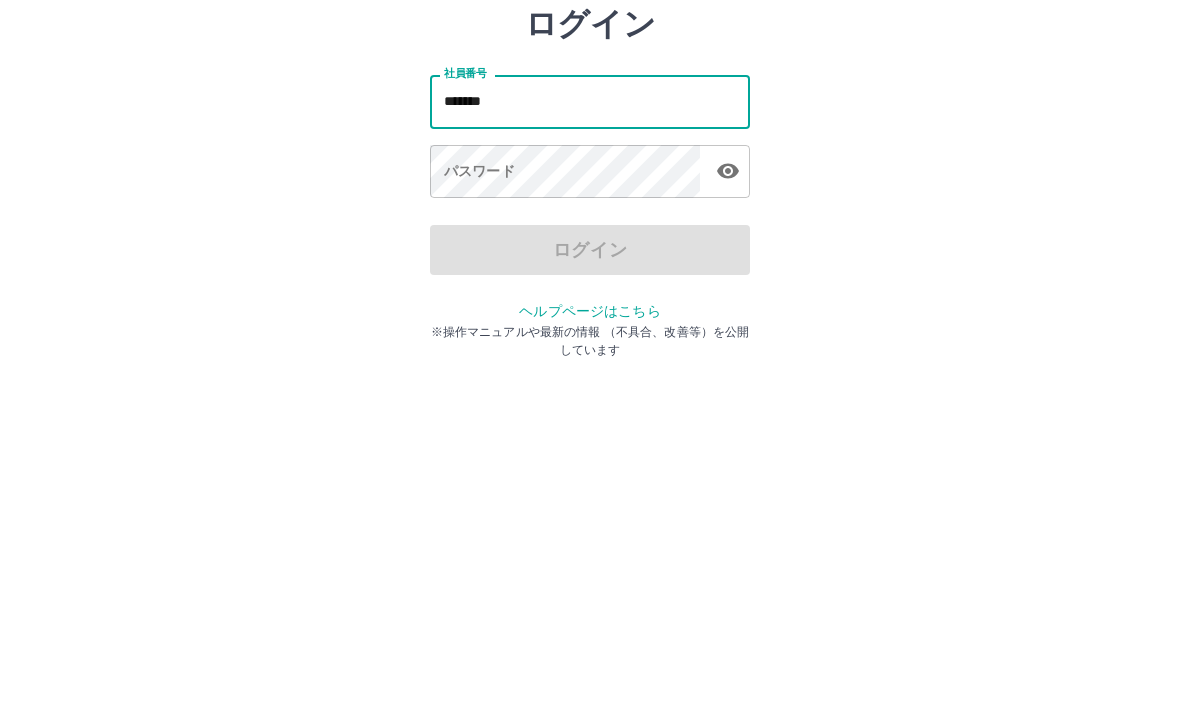 click on "パスワード パスワード" at bounding box center [590, 294] 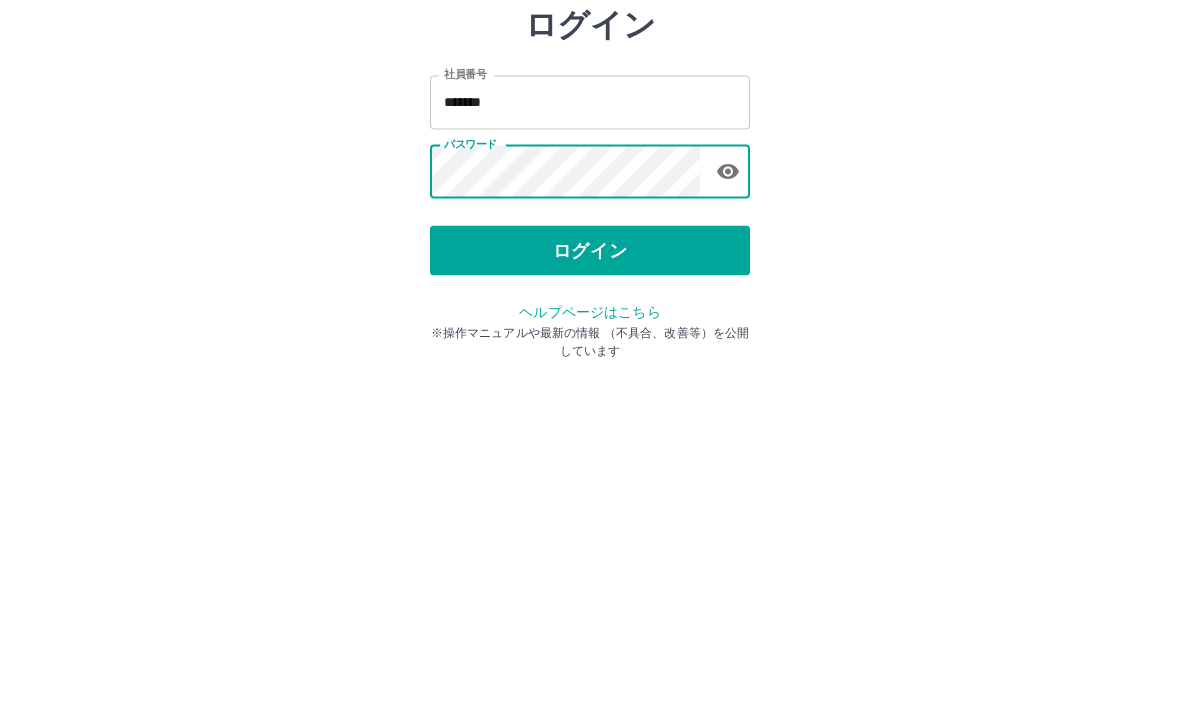 click on "ログイン" at bounding box center [590, 371] 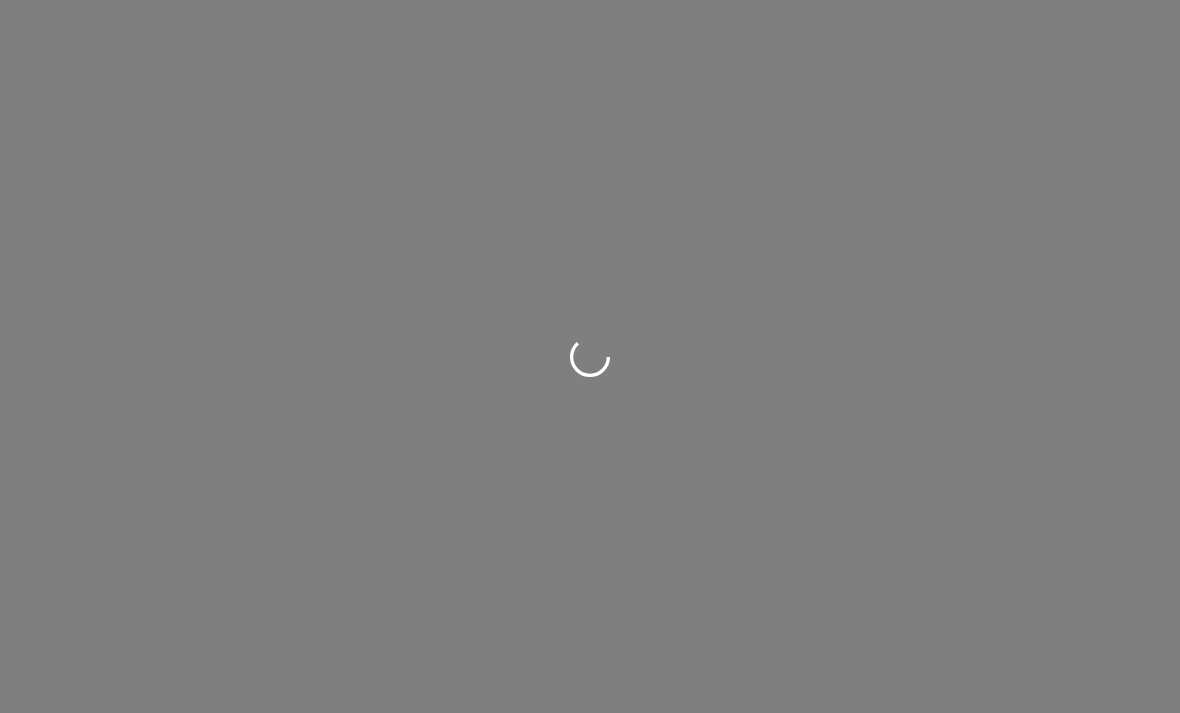 scroll, scrollTop: 0, scrollLeft: 0, axis: both 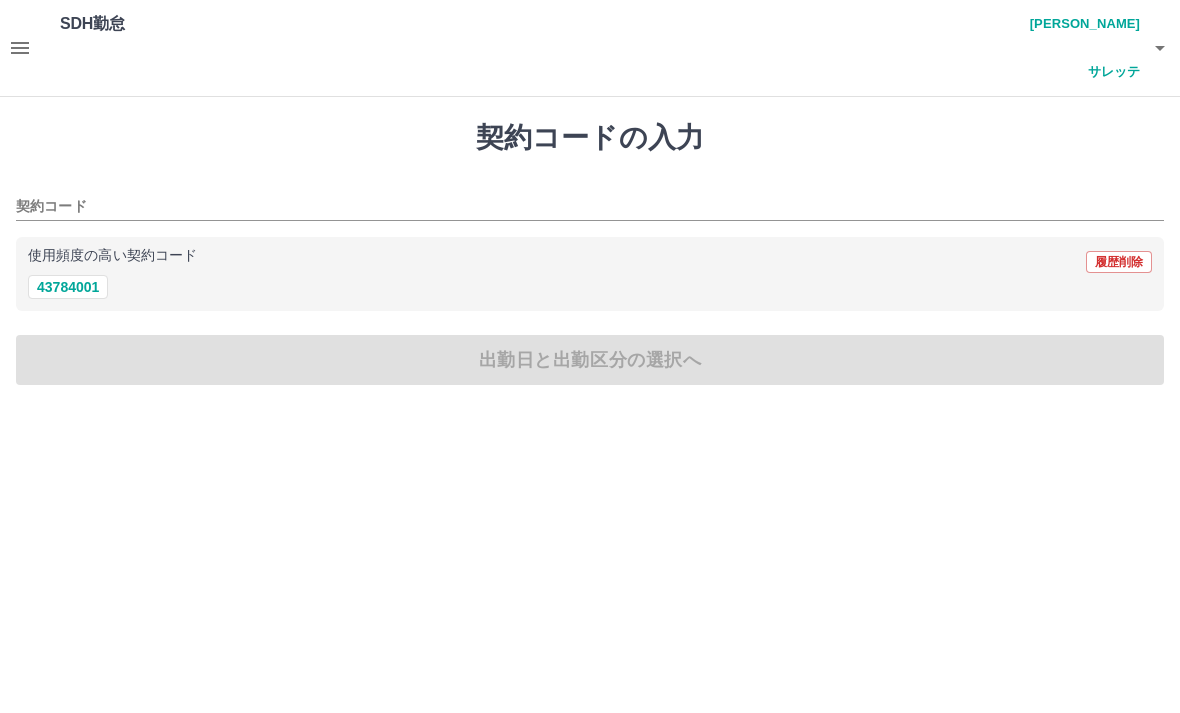click on "契約コード" at bounding box center [575, 207] 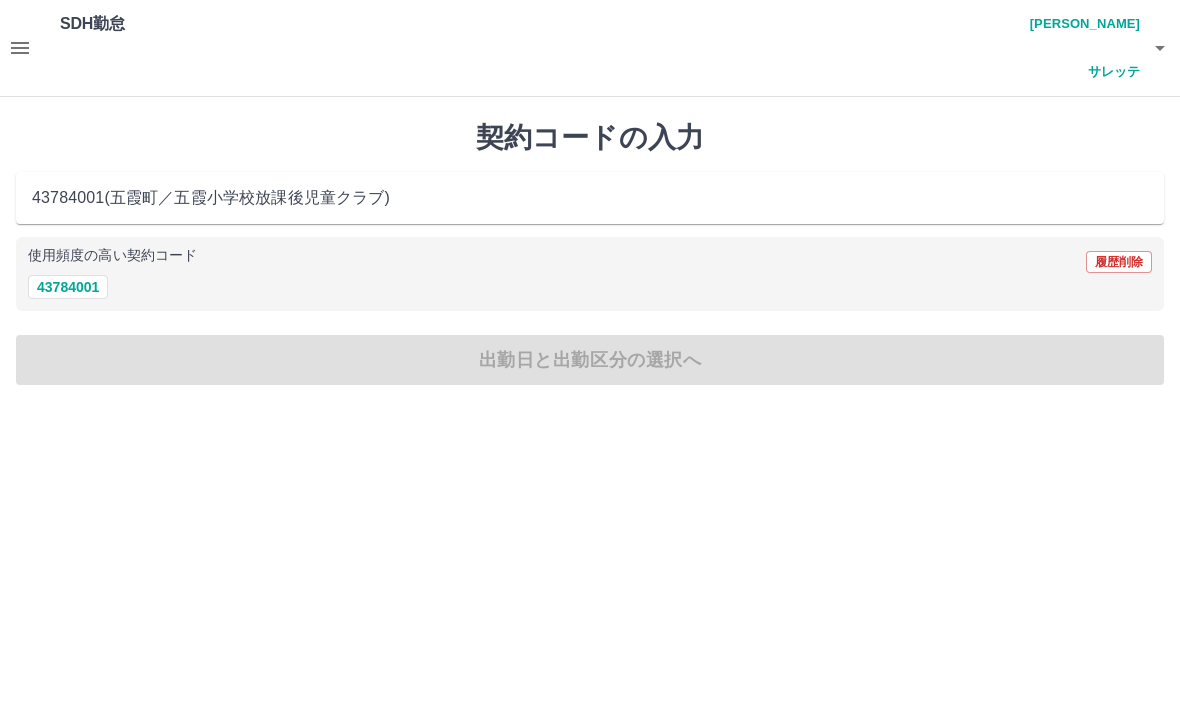 click on "43784001" at bounding box center [68, 287] 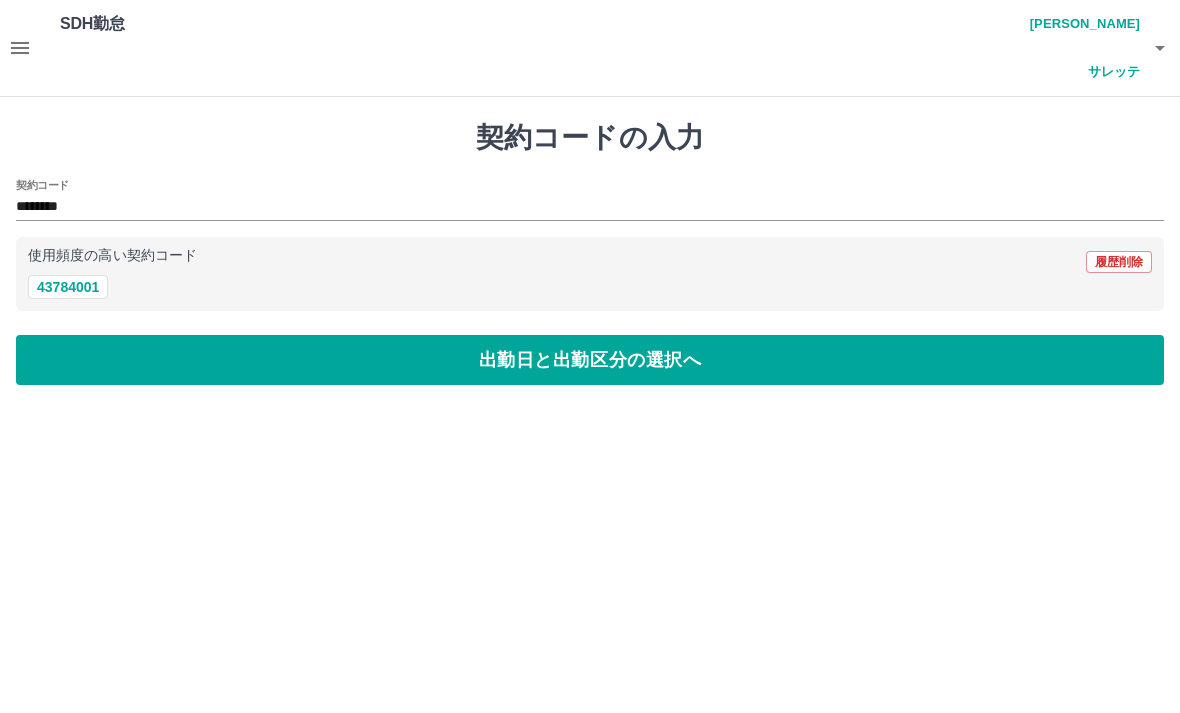 type on "********" 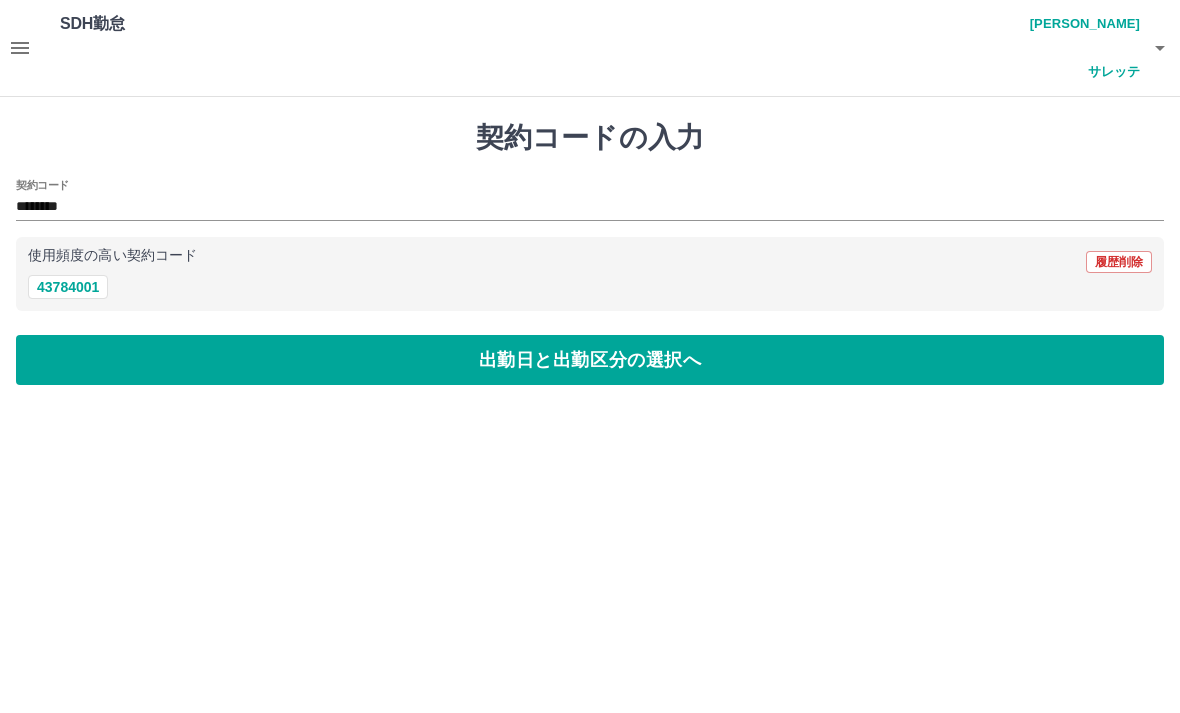 click on "出勤日と出勤区分の選択へ" at bounding box center [590, 360] 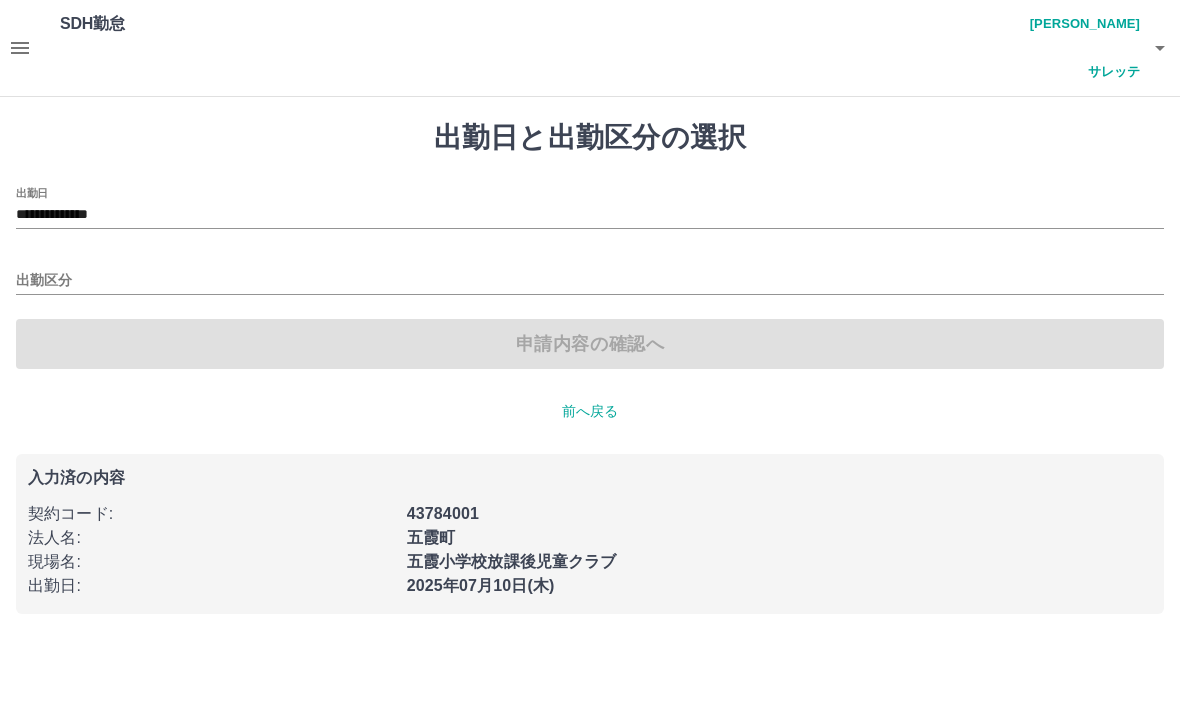 click on "出勤区分" at bounding box center (590, 281) 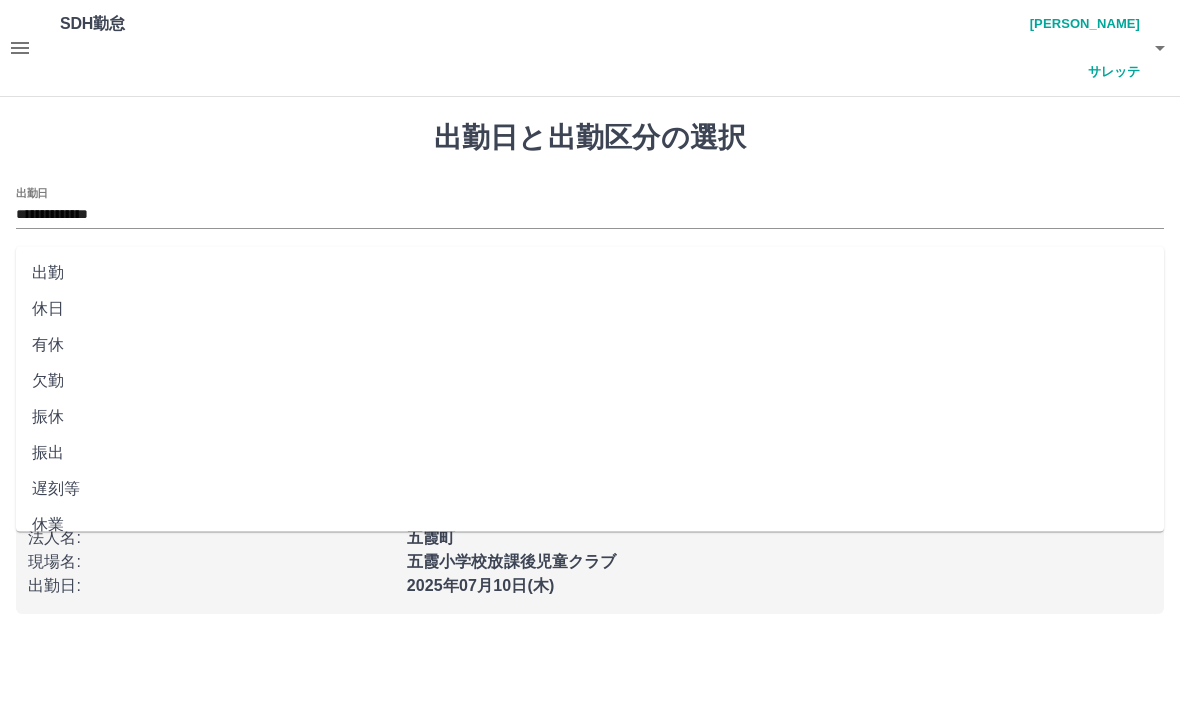 click on "出勤" at bounding box center [590, 273] 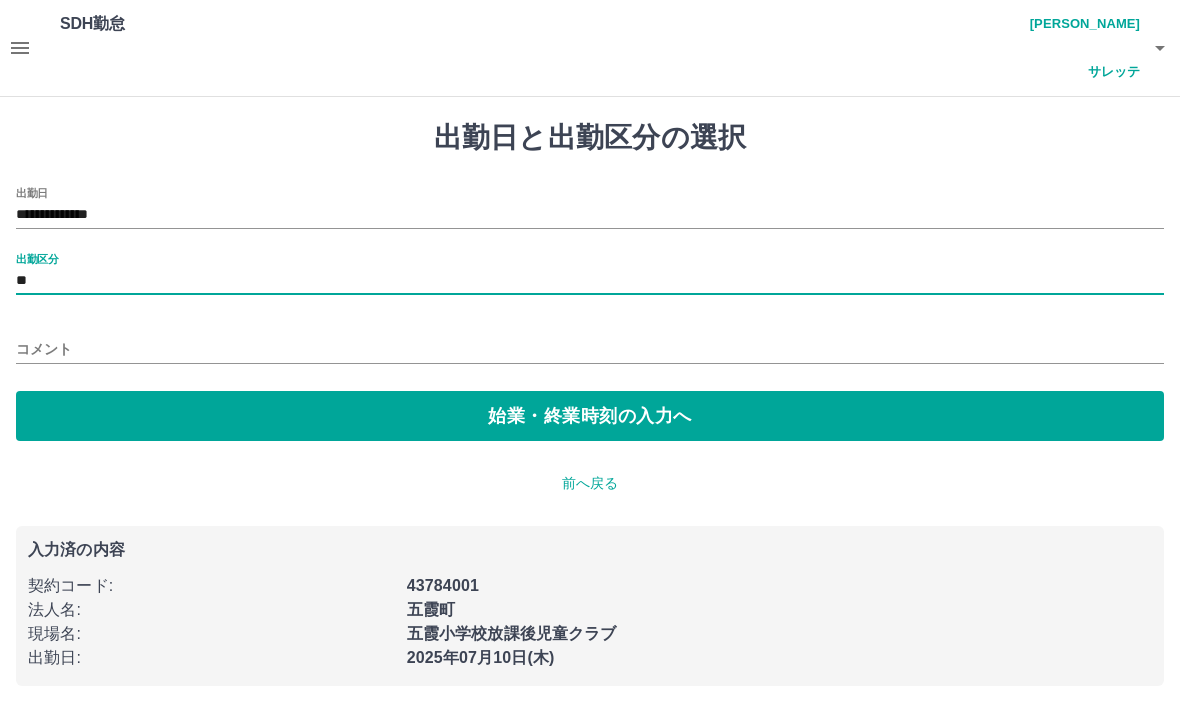 click on "始業・終業時刻の入力へ" at bounding box center (590, 416) 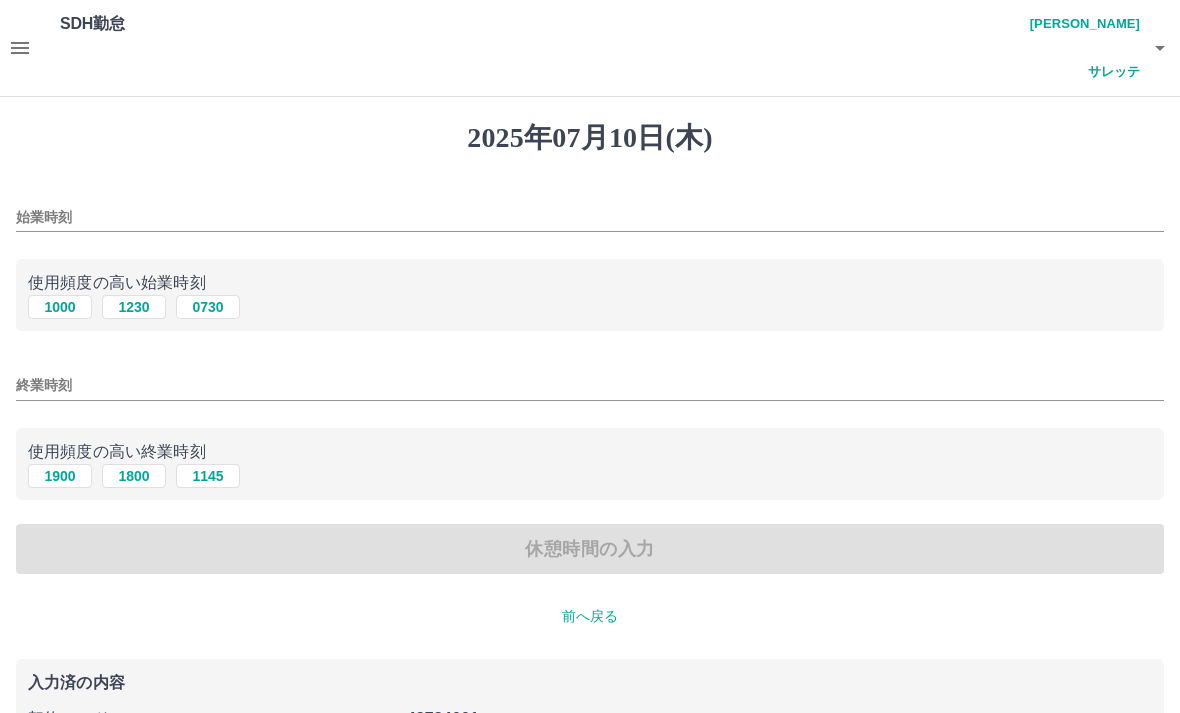 click on "1230" at bounding box center (134, 307) 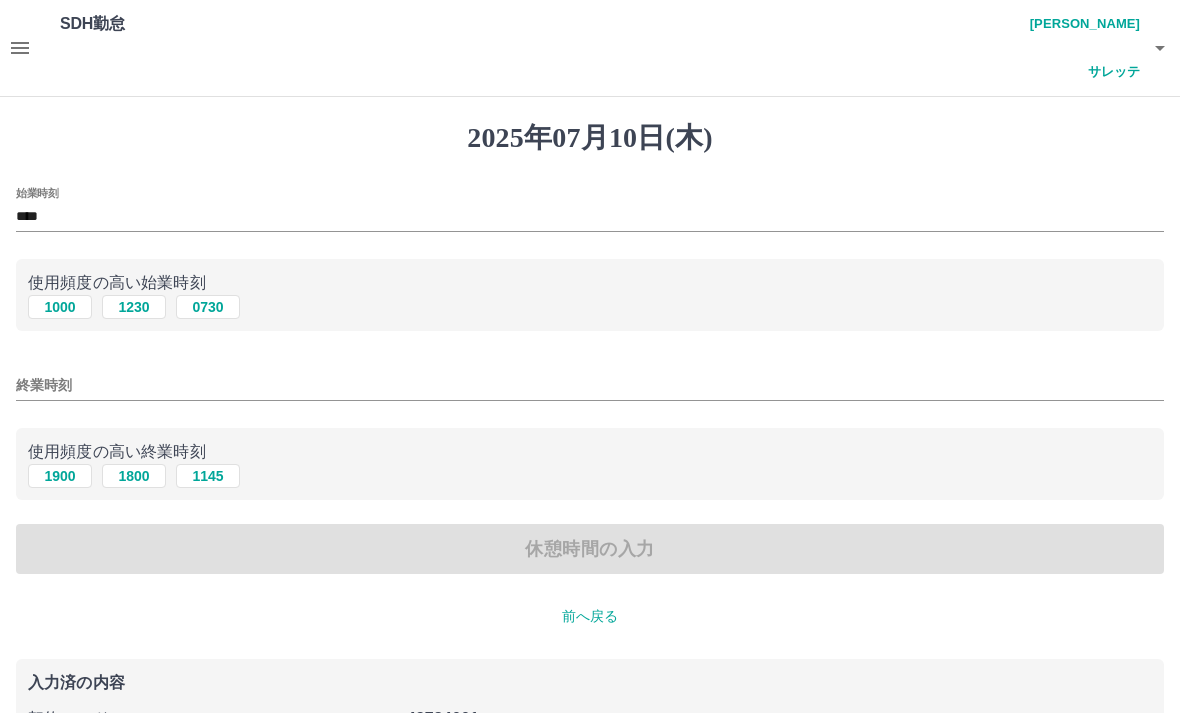 click on "終業時刻" at bounding box center (590, 385) 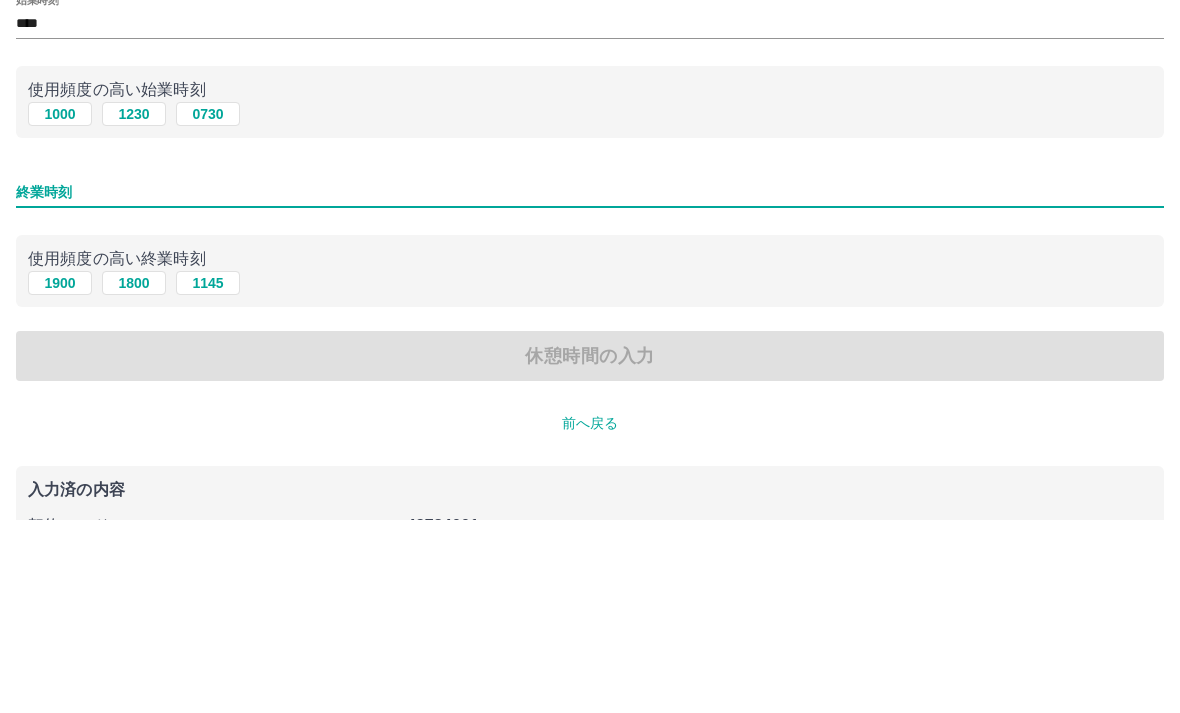 click on "1900" at bounding box center [60, 476] 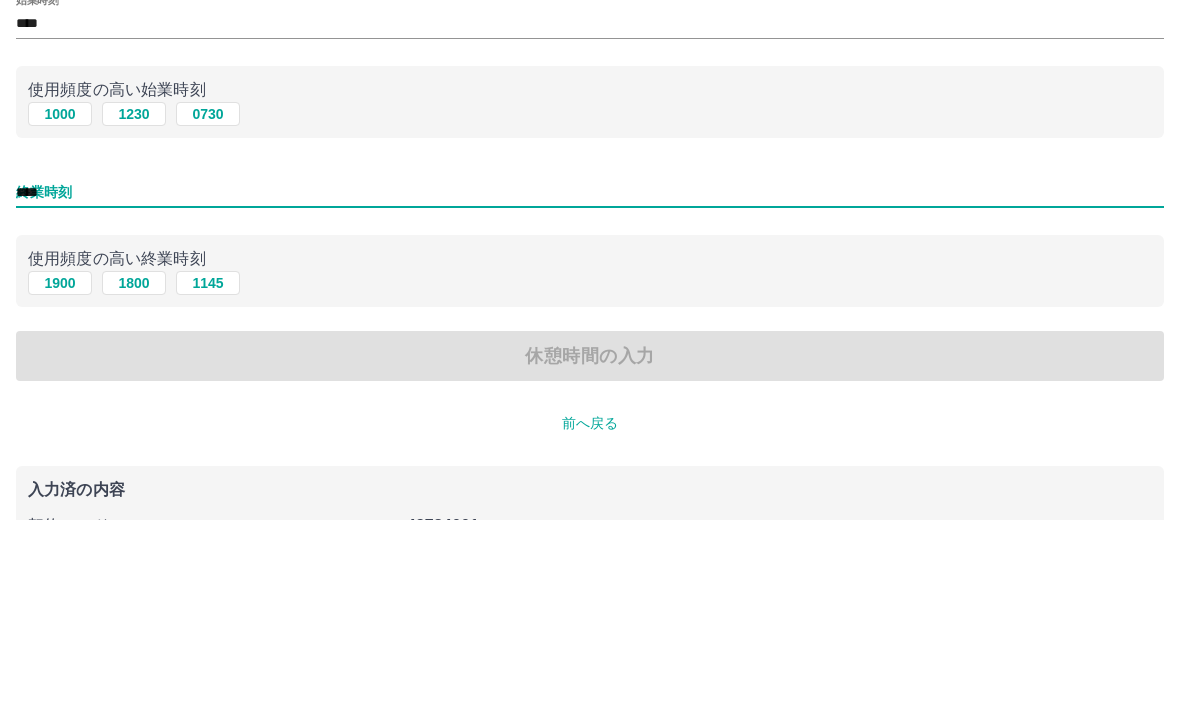 scroll, scrollTop: 108, scrollLeft: 0, axis: vertical 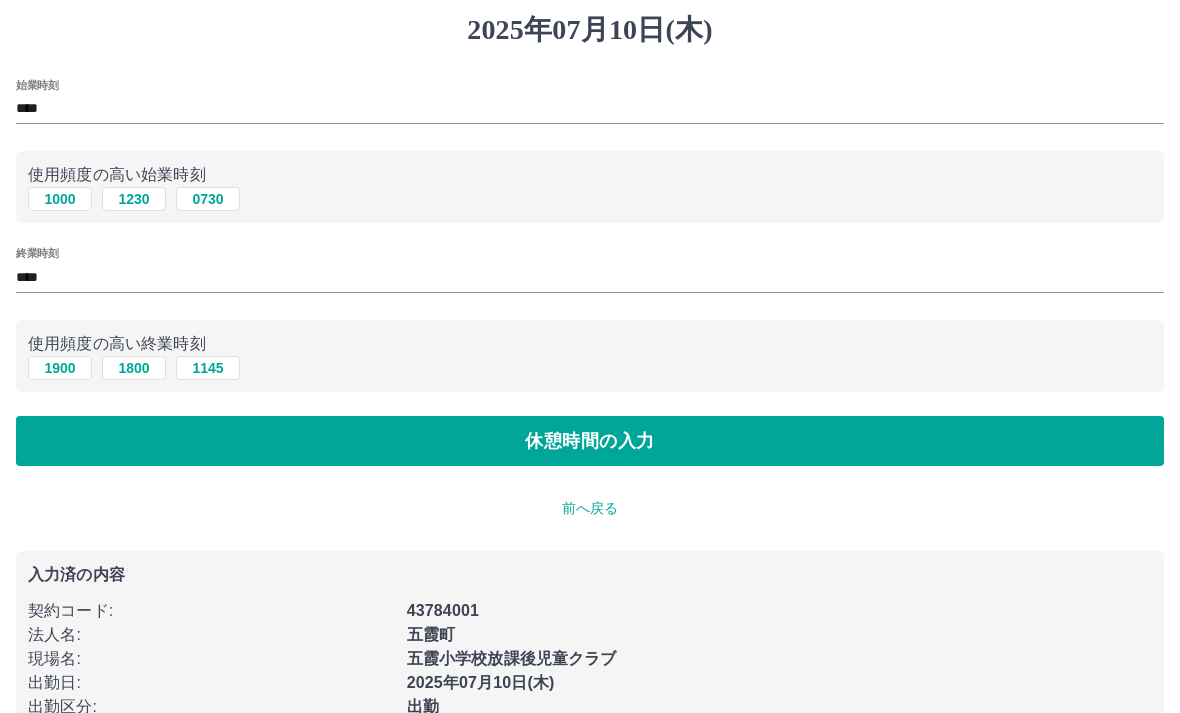 click on "休憩時間の入力" at bounding box center [590, 441] 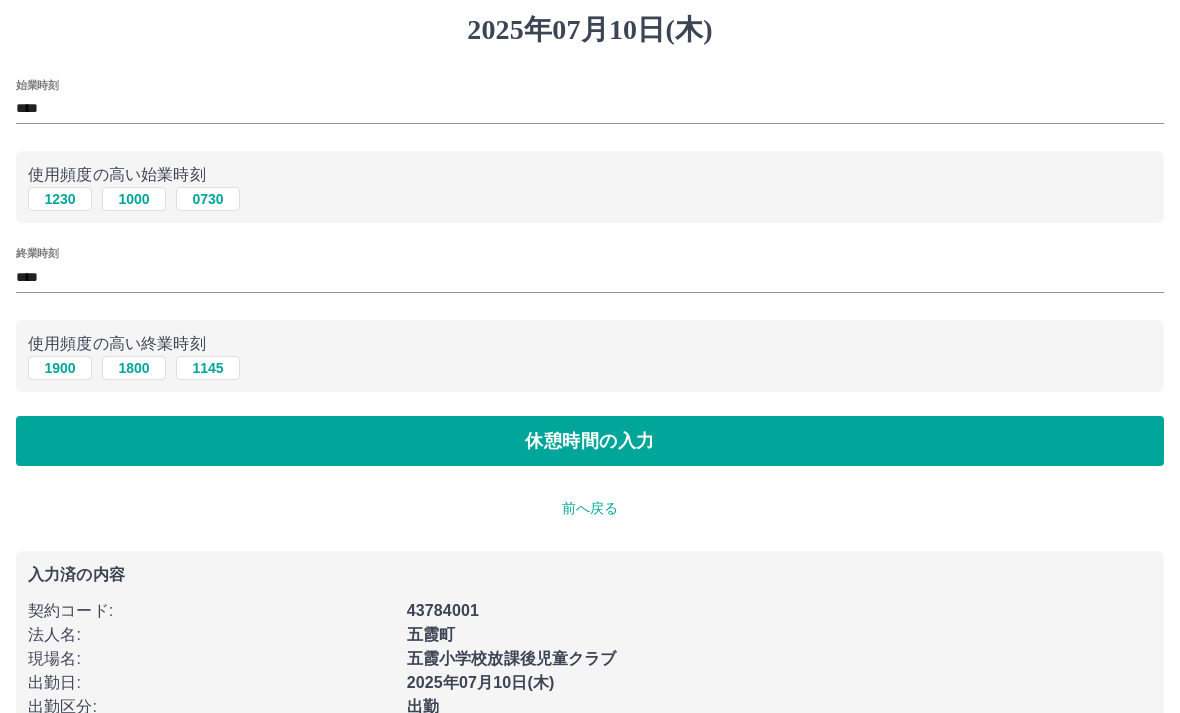 scroll, scrollTop: 0, scrollLeft: 0, axis: both 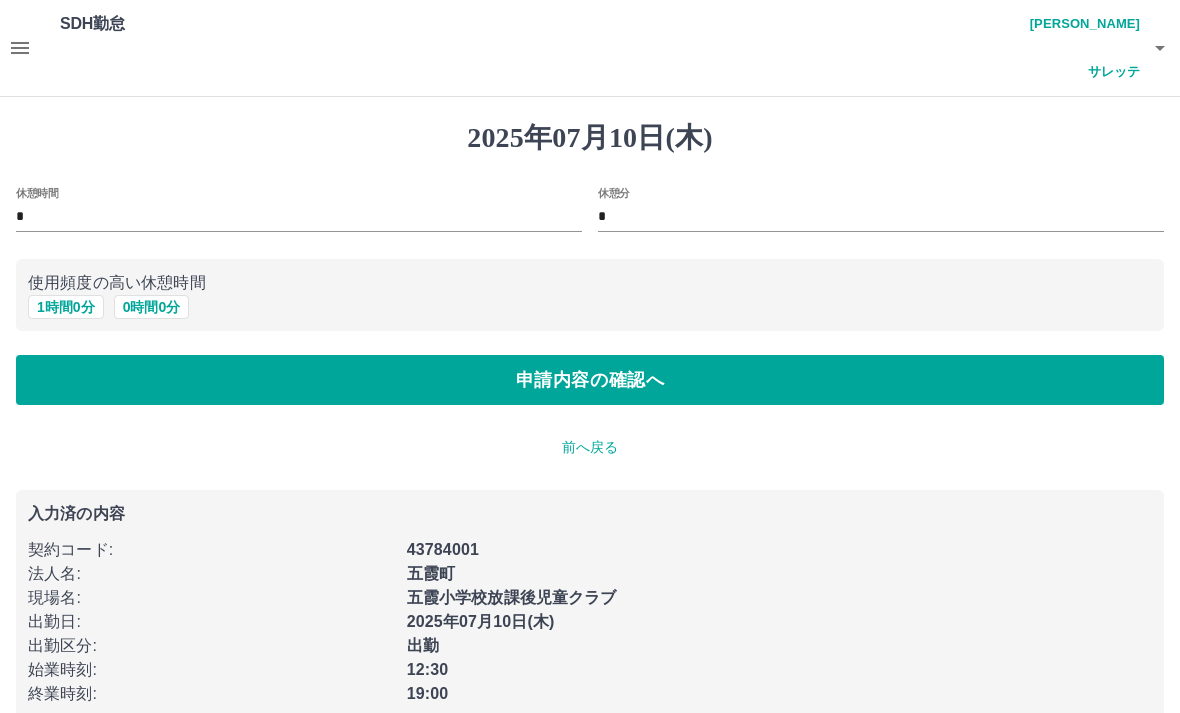 click on "申請内容の確認へ" at bounding box center (590, 380) 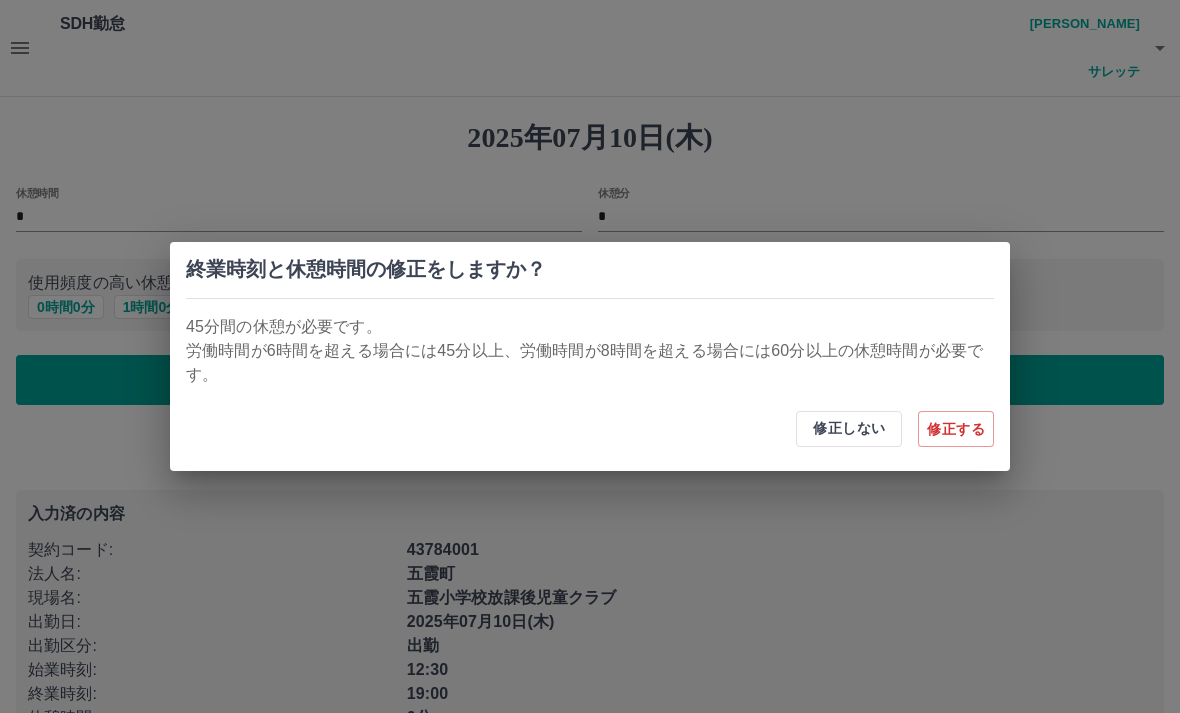 click on "修正する" at bounding box center (956, 429) 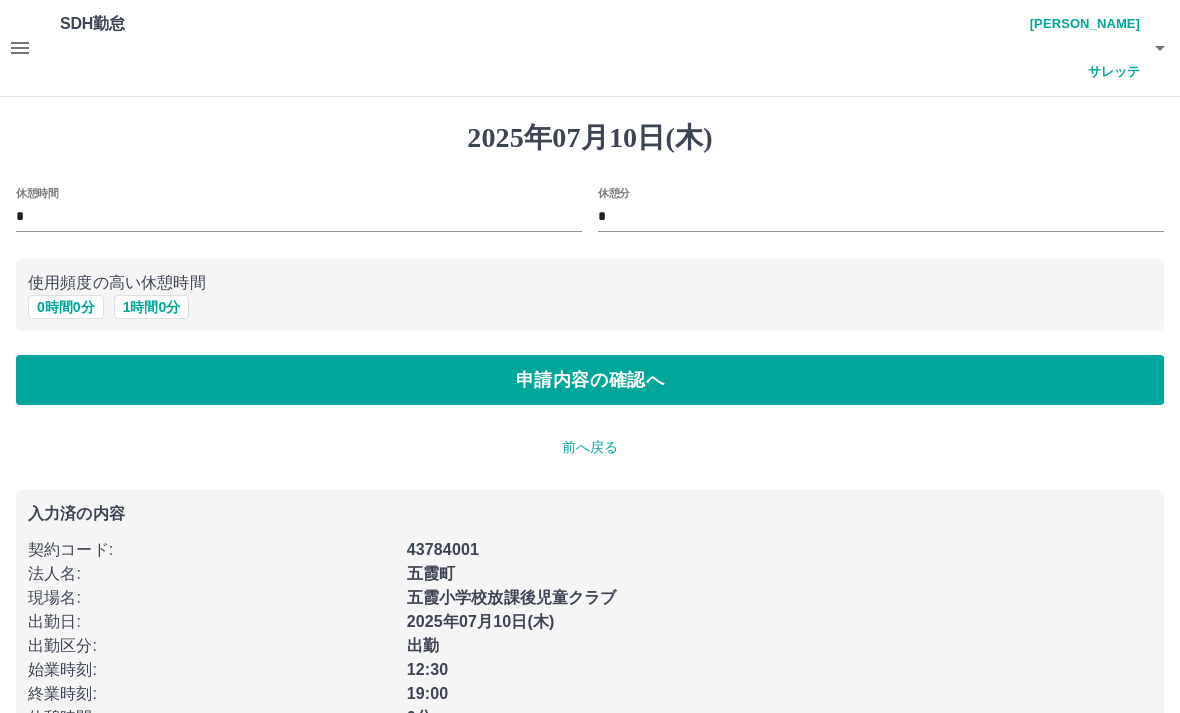 click on "申請内容の確認へ" at bounding box center (590, 380) 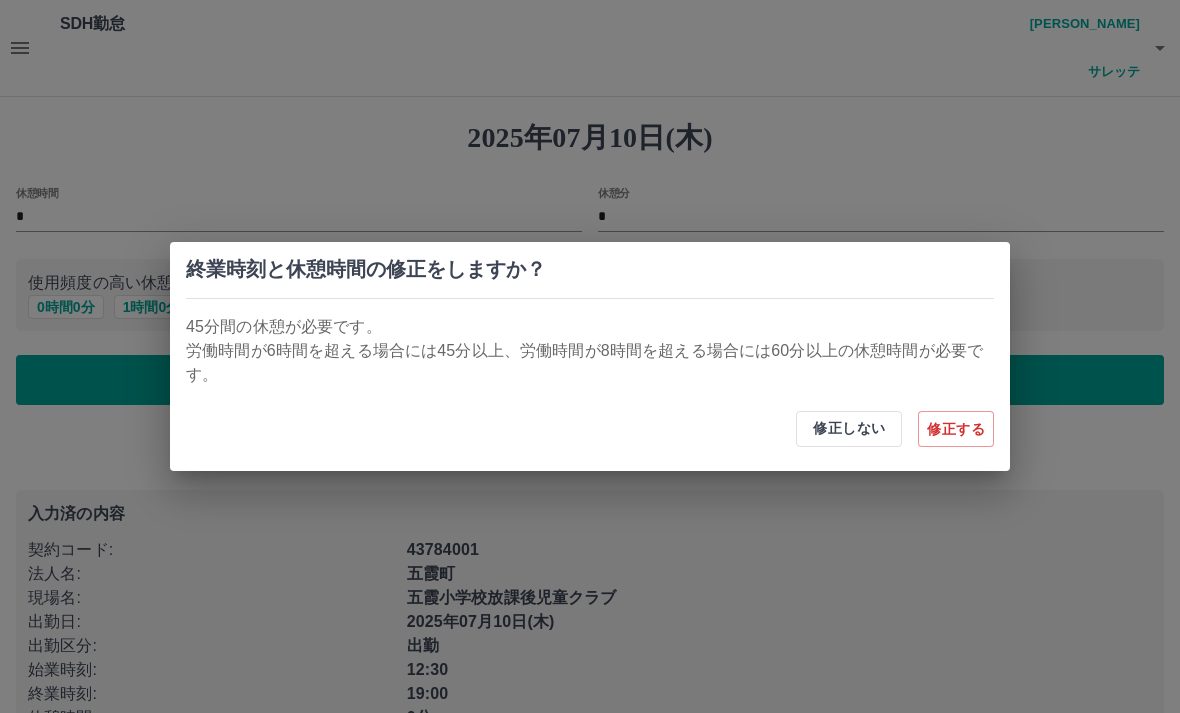click on "修正しない" at bounding box center [849, 429] 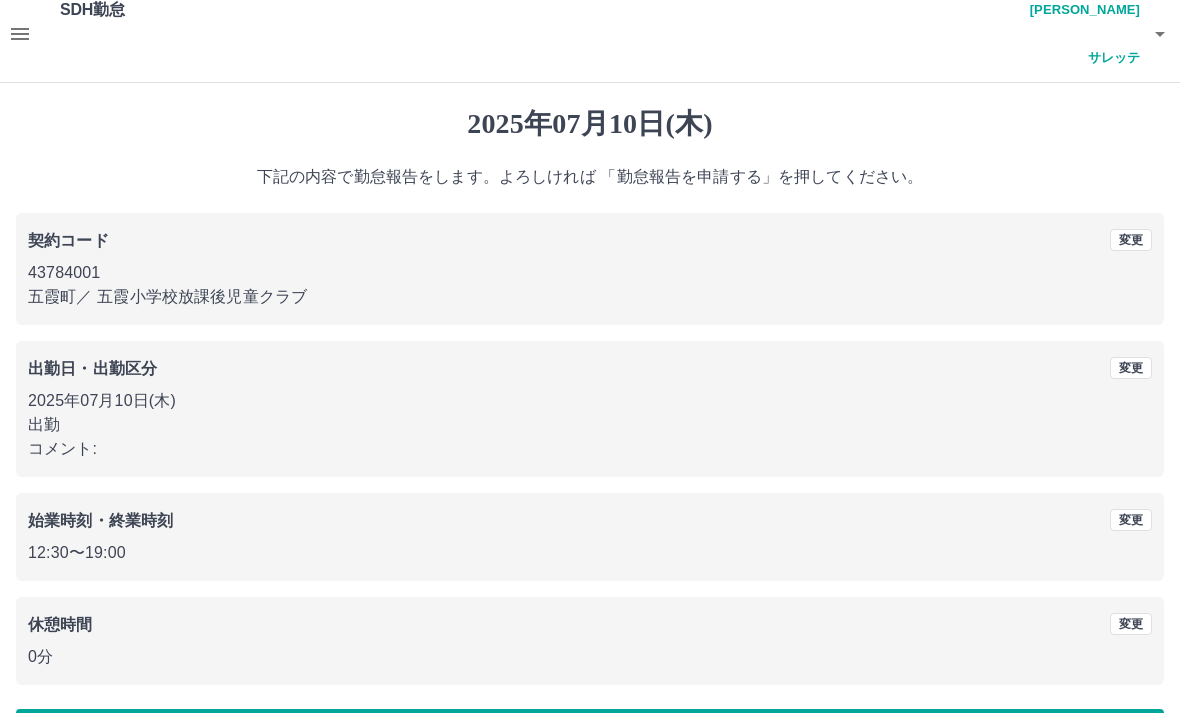 scroll, scrollTop: 35, scrollLeft: 0, axis: vertical 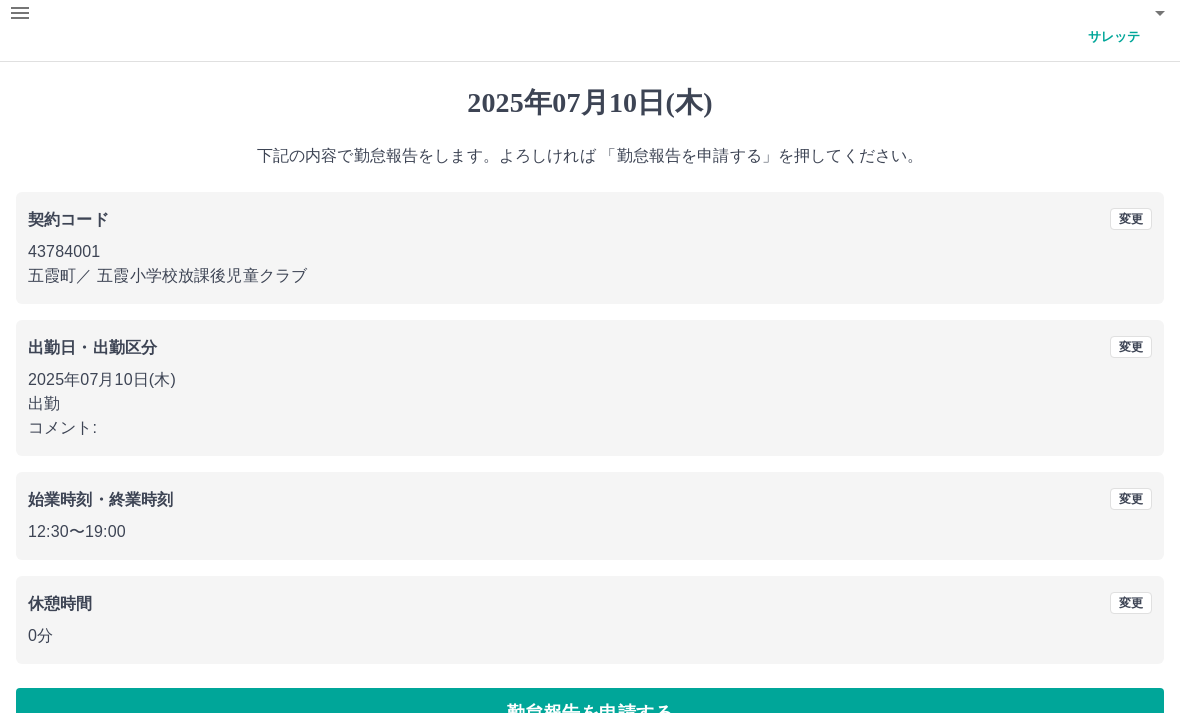 click on "勤怠報告を申請する" at bounding box center (590, 713) 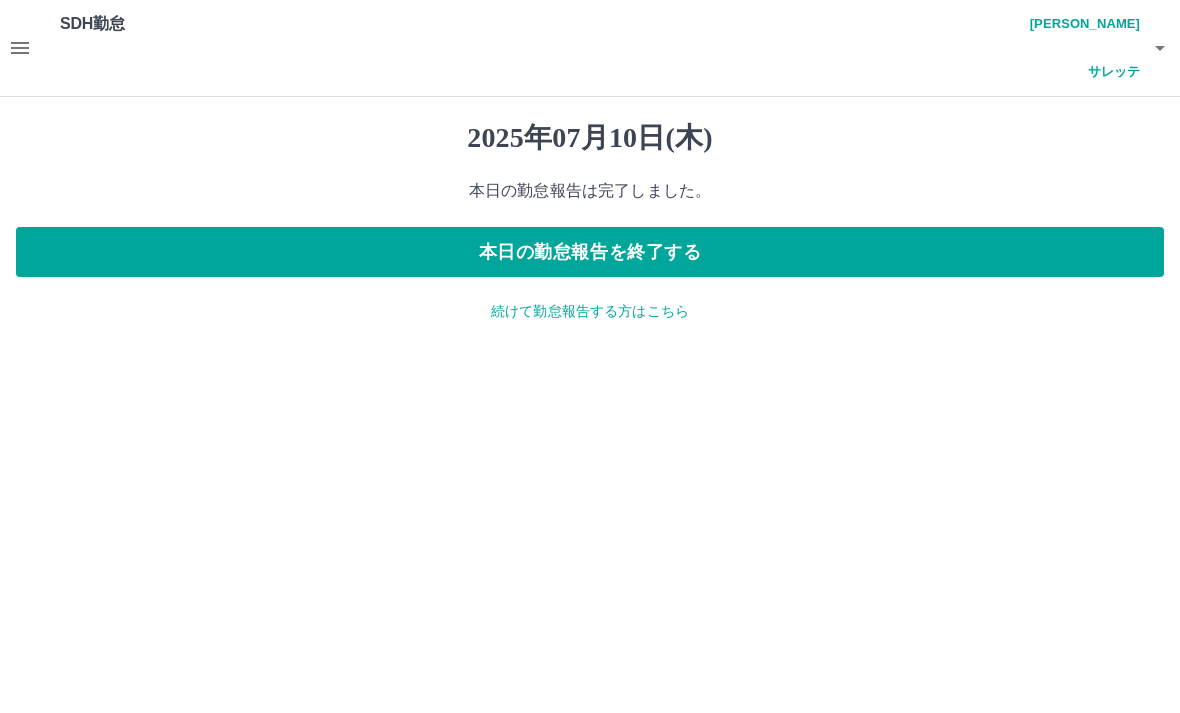click on "本日の勤怠報告を終了する" at bounding box center [590, 252] 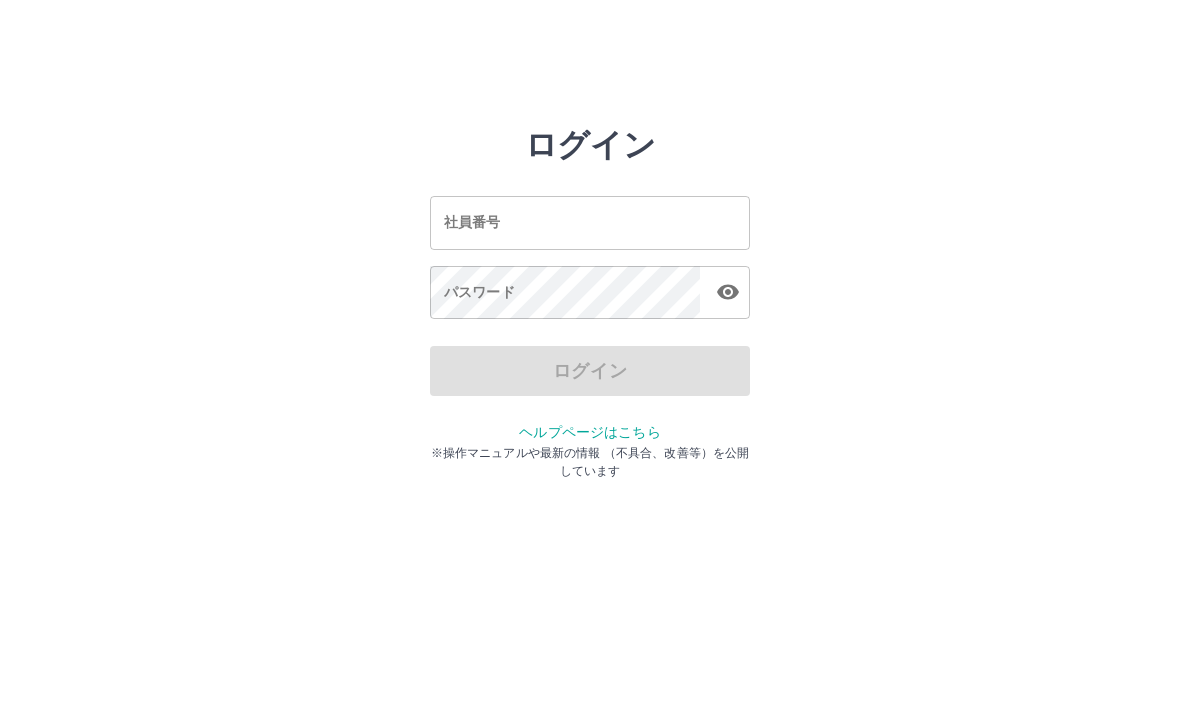 scroll, scrollTop: 0, scrollLeft: 0, axis: both 